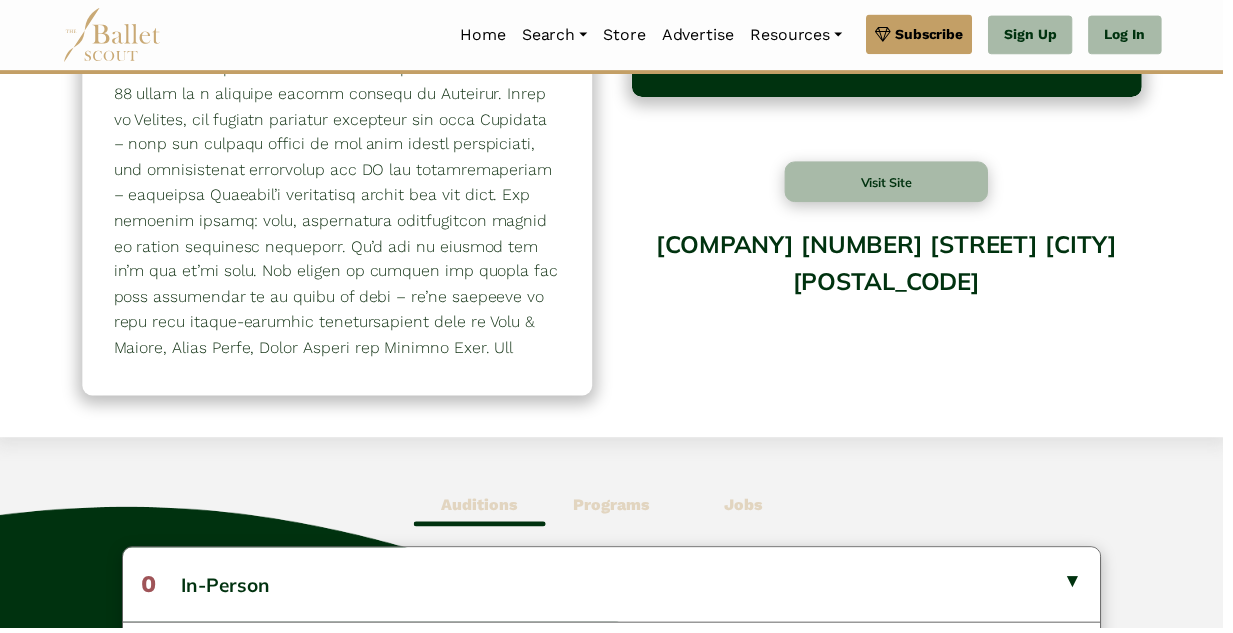 scroll, scrollTop: 200, scrollLeft: 0, axis: vertical 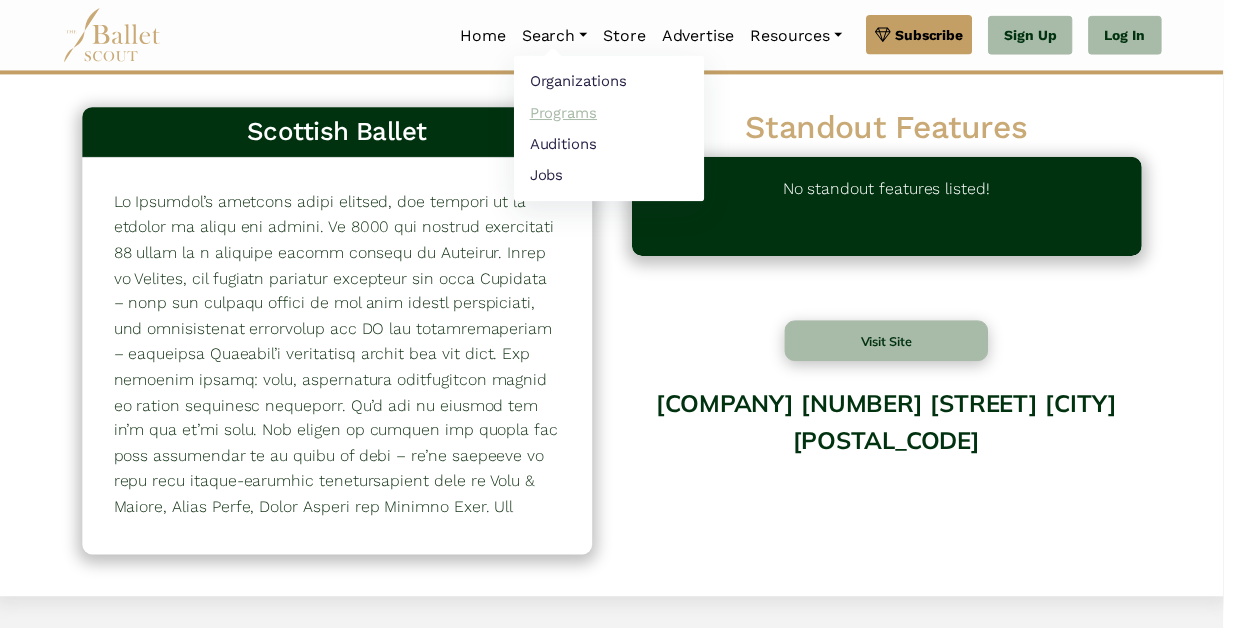 click on "Programs" at bounding box center (614, 113) 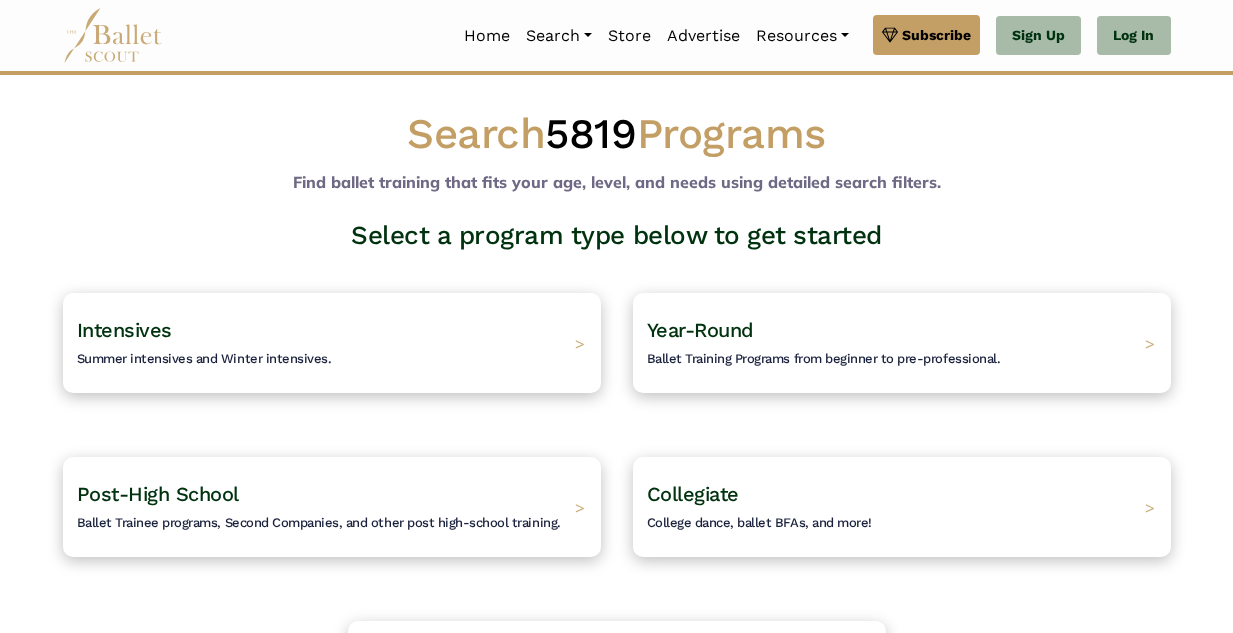 scroll, scrollTop: 0, scrollLeft: 0, axis: both 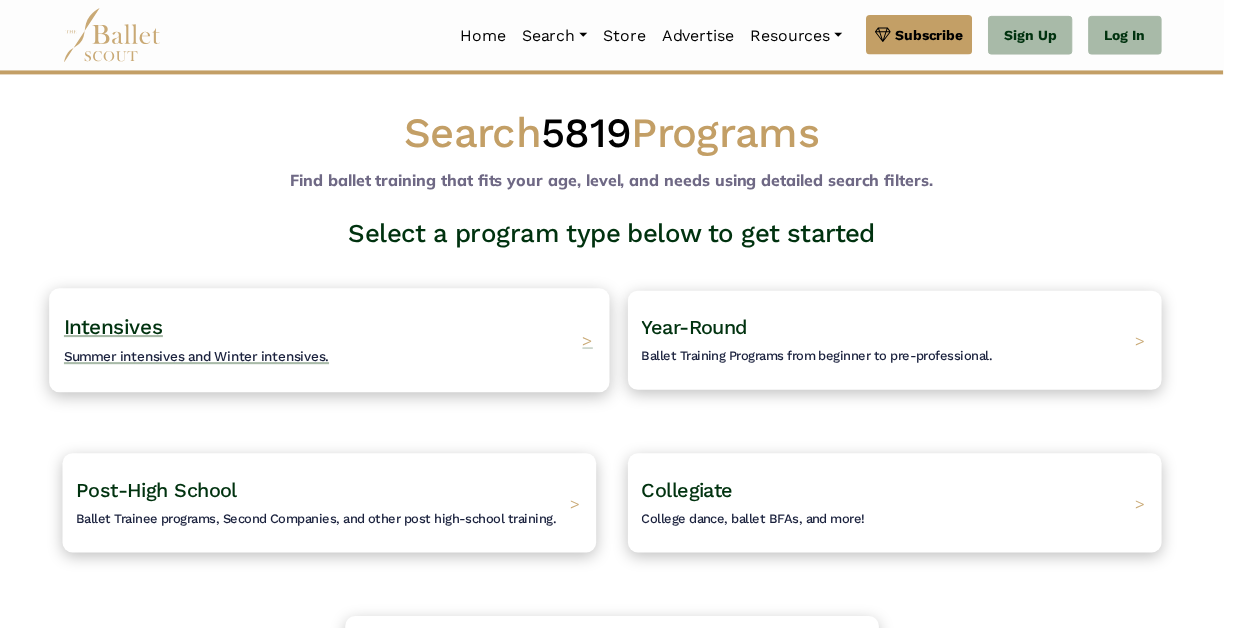 click on "Intensives Summer
intensives and Winter intensives.
>" at bounding box center [331, 342] 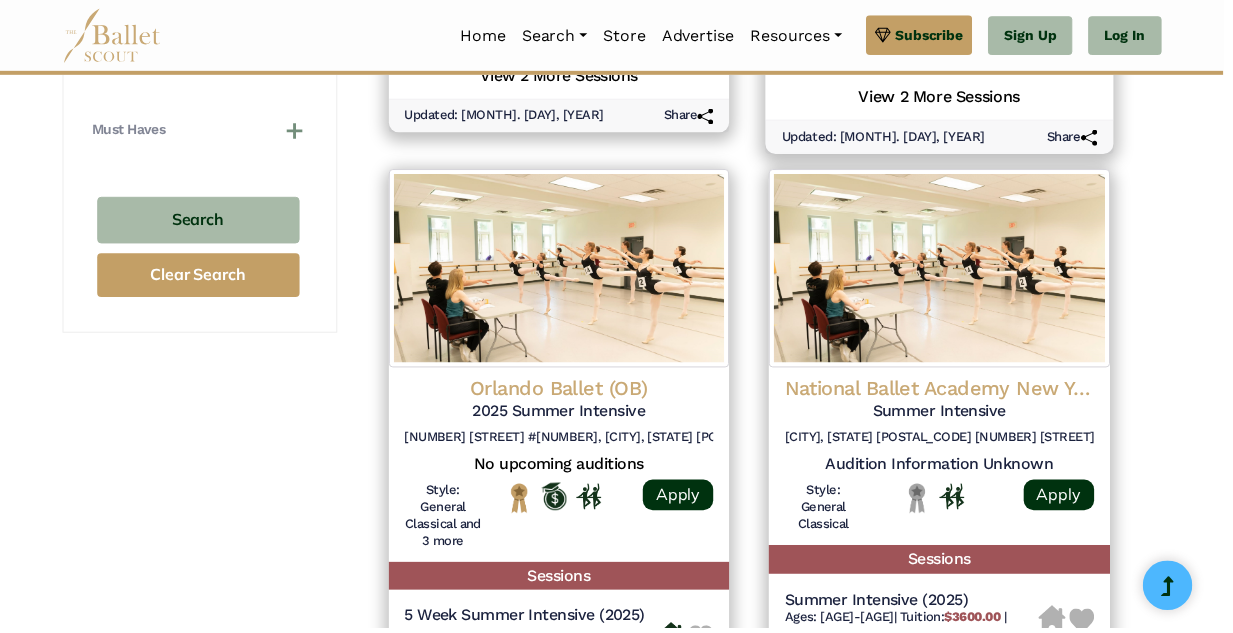 scroll, scrollTop: 1521, scrollLeft: 0, axis: vertical 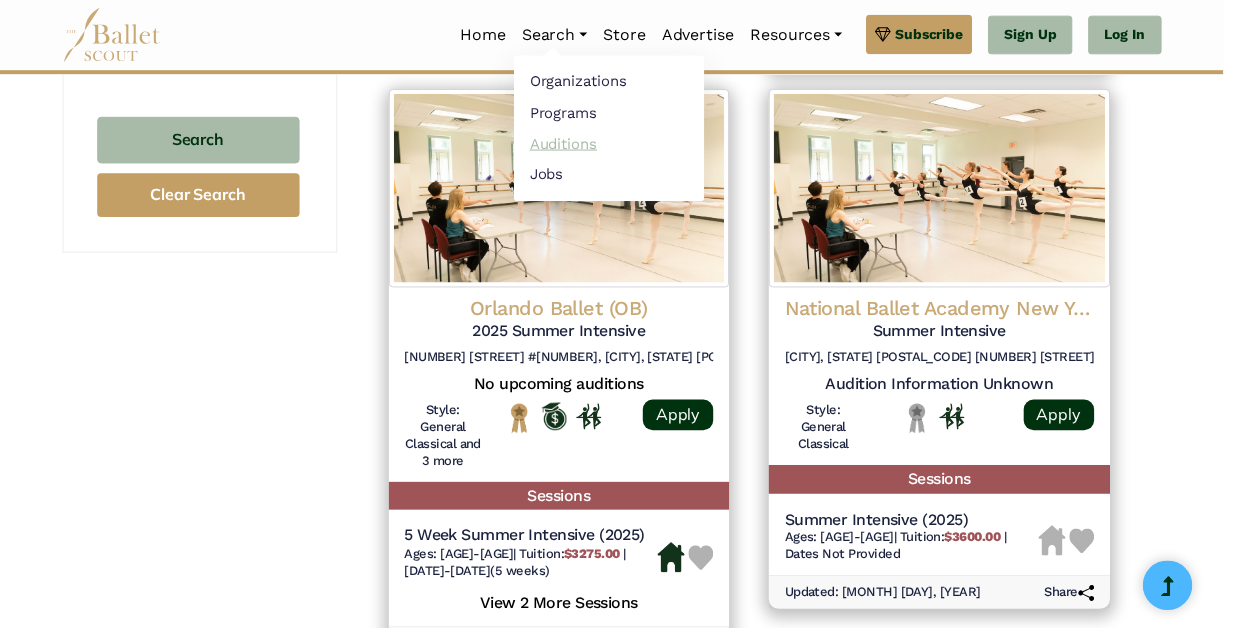 click on "Auditions" at bounding box center (614, 144) 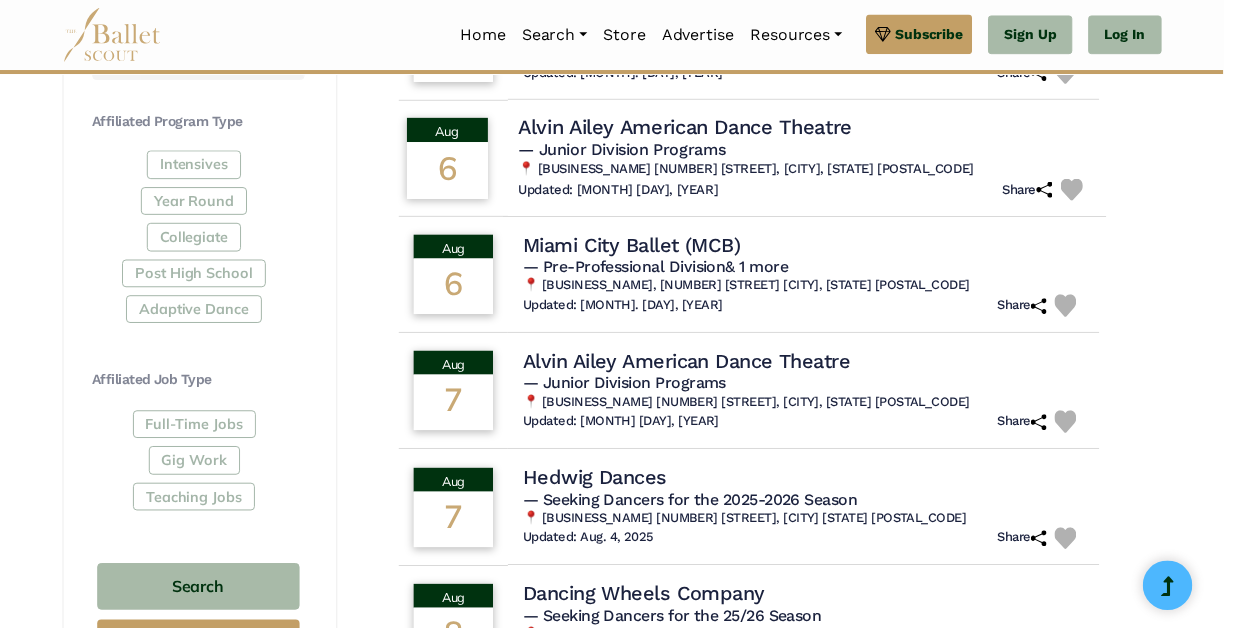 scroll, scrollTop: 960, scrollLeft: 0, axis: vertical 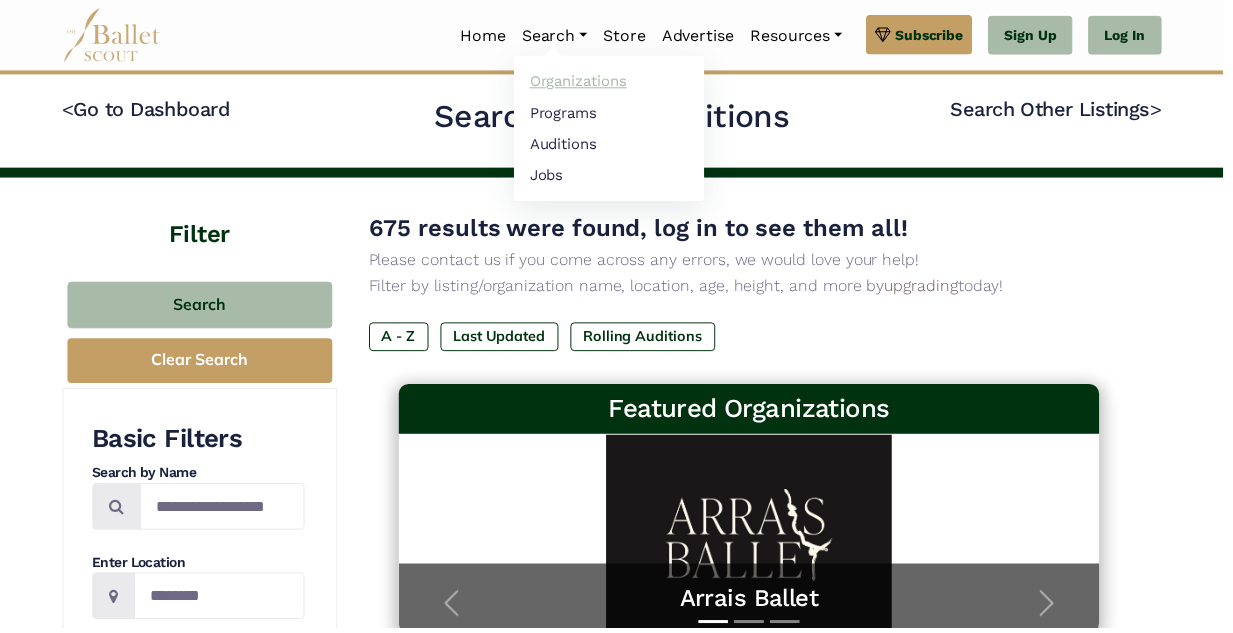 click on "Organizations" at bounding box center (614, 82) 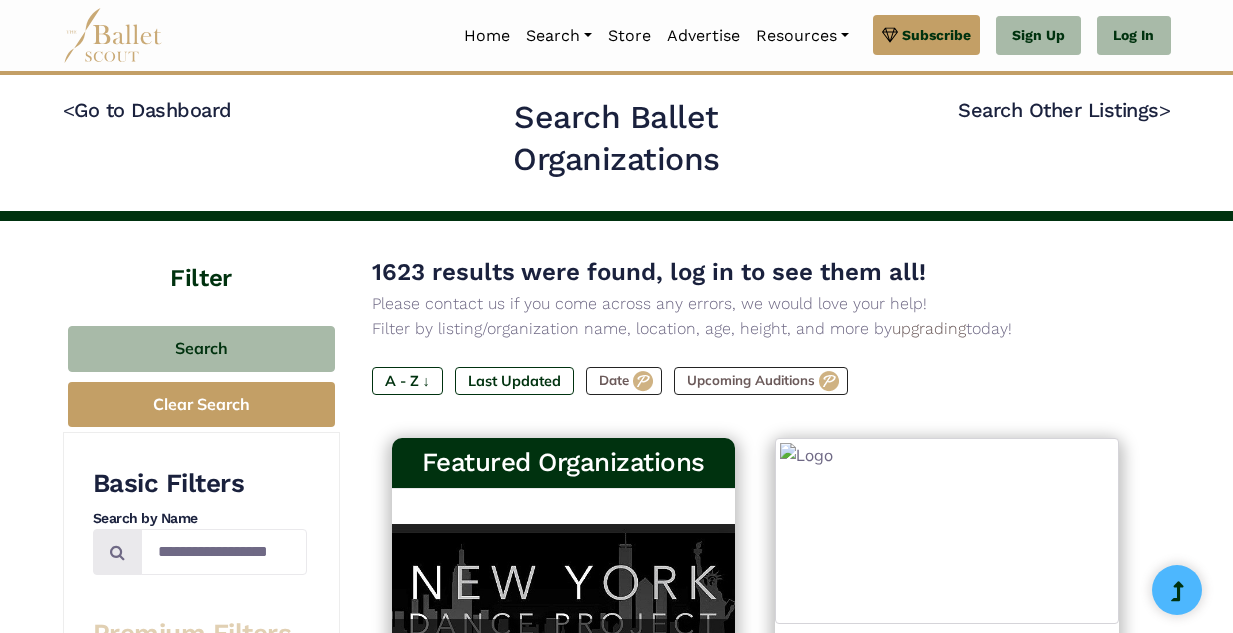 scroll, scrollTop: 0, scrollLeft: 0, axis: both 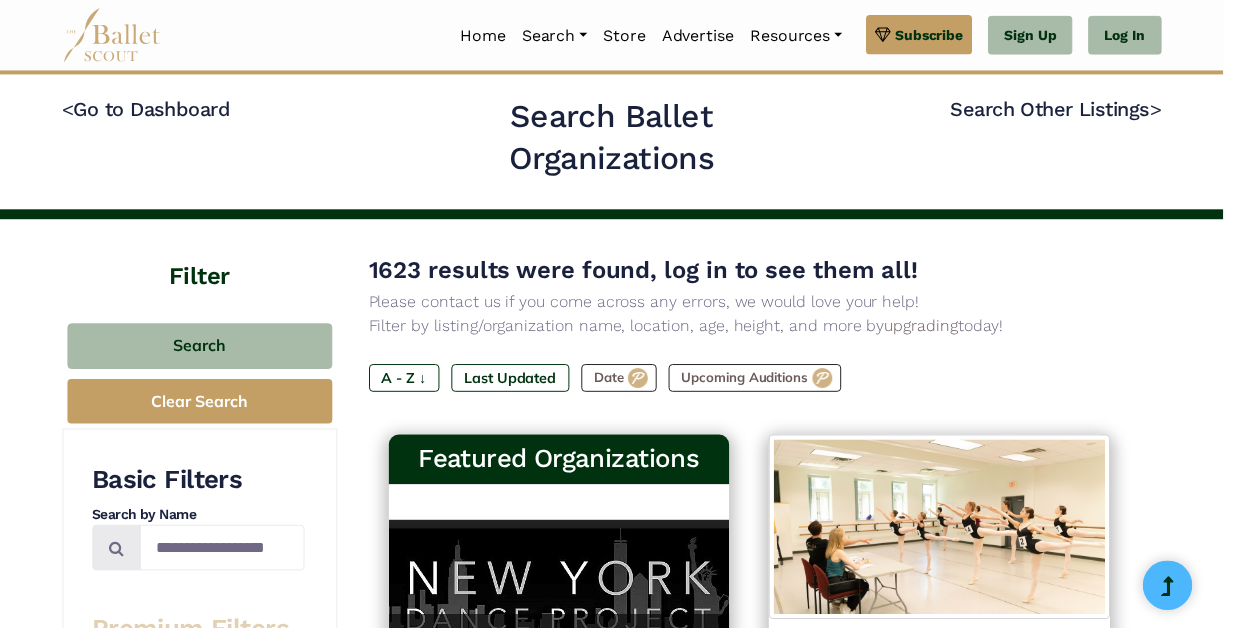 click on "1623  results were found, log in to see them all!
Please contact us if you come across any errors, we would love your help!
Filter by listing/organization name, location, age, height, and more by  upgrading
today!
A - Z
↓
Last Updated
Date" at bounding box center (755, 1662) 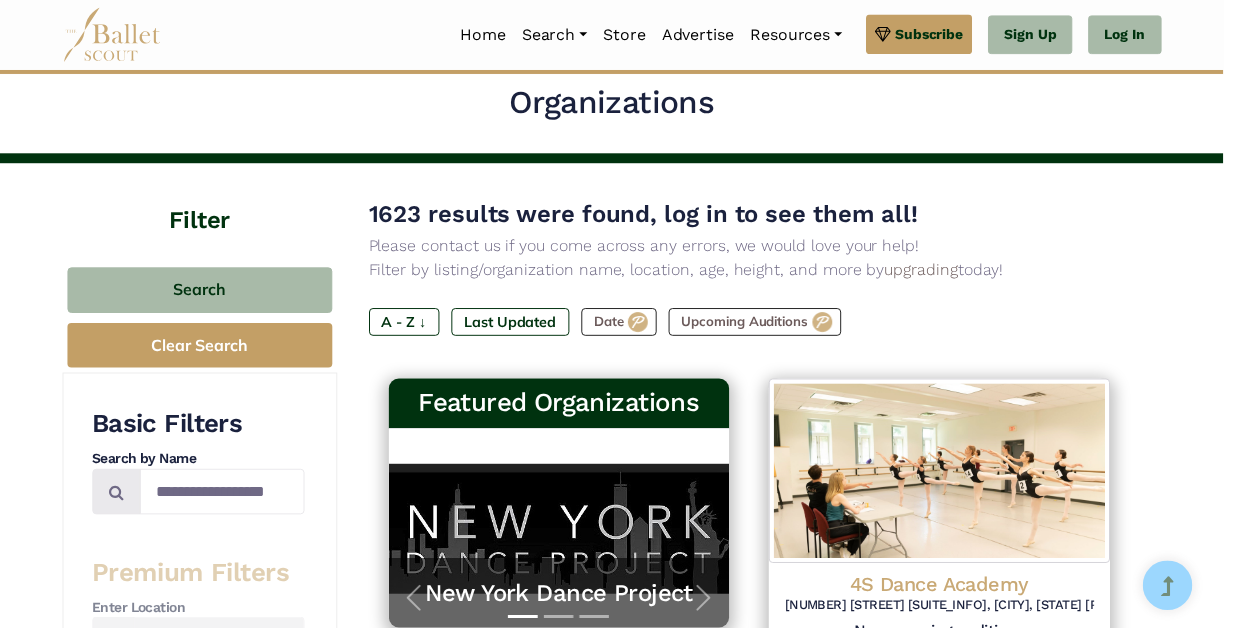 scroll, scrollTop: 0, scrollLeft: 0, axis: both 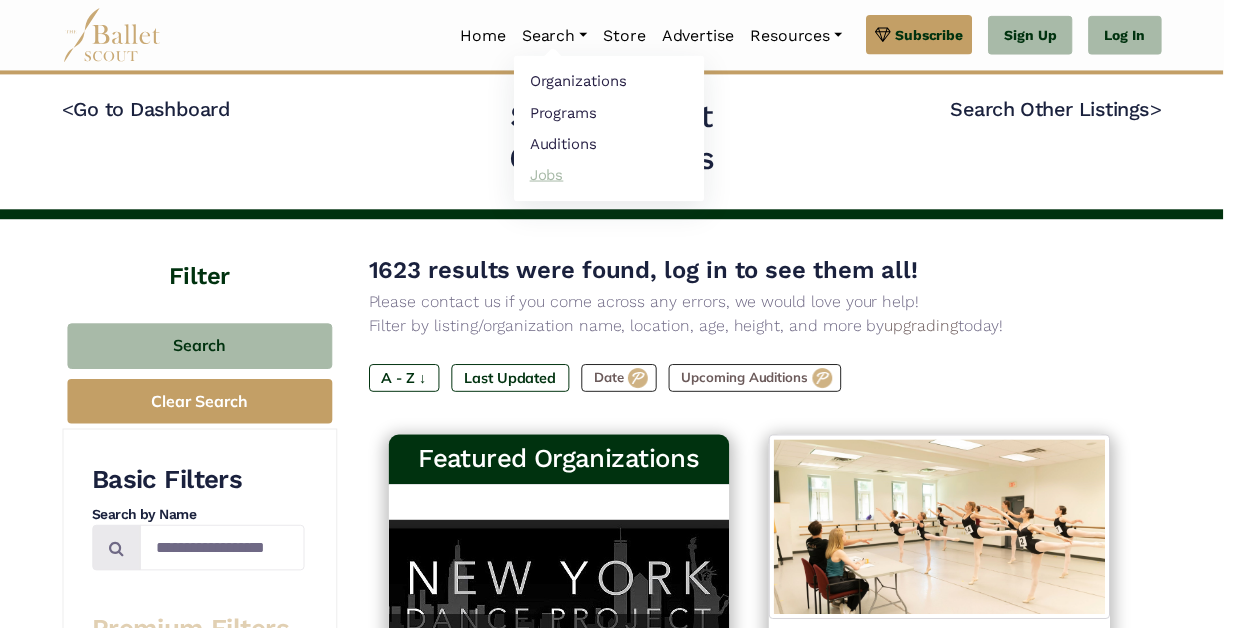 click on "Jobs" at bounding box center (614, 175) 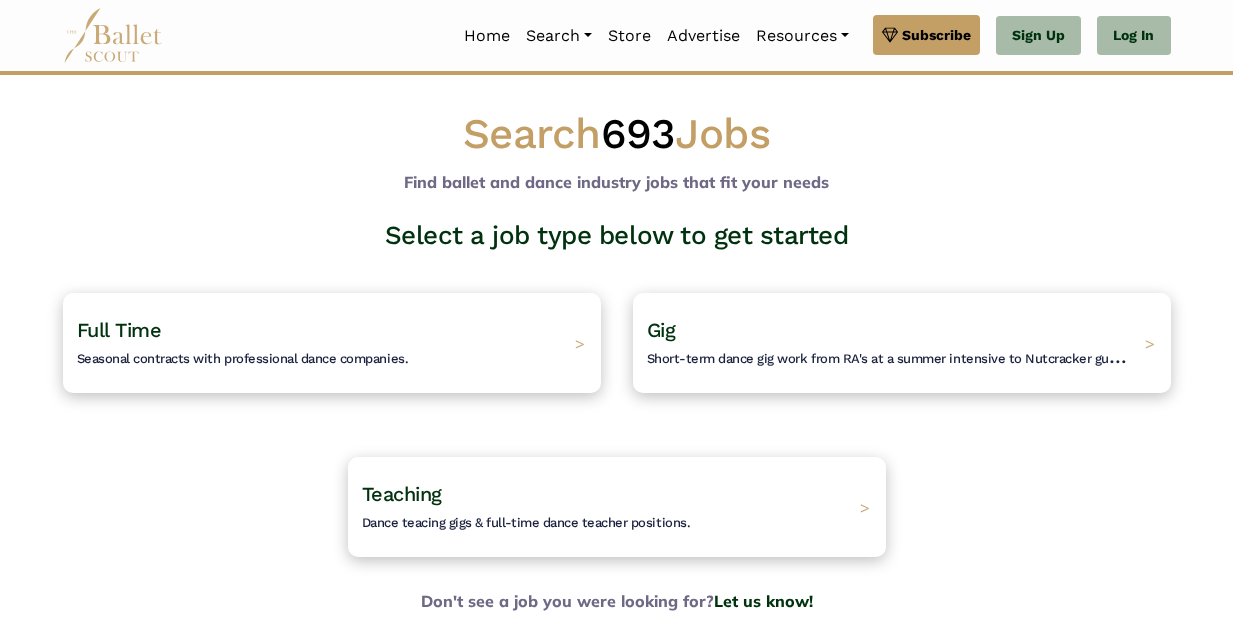 scroll, scrollTop: 0, scrollLeft: 0, axis: both 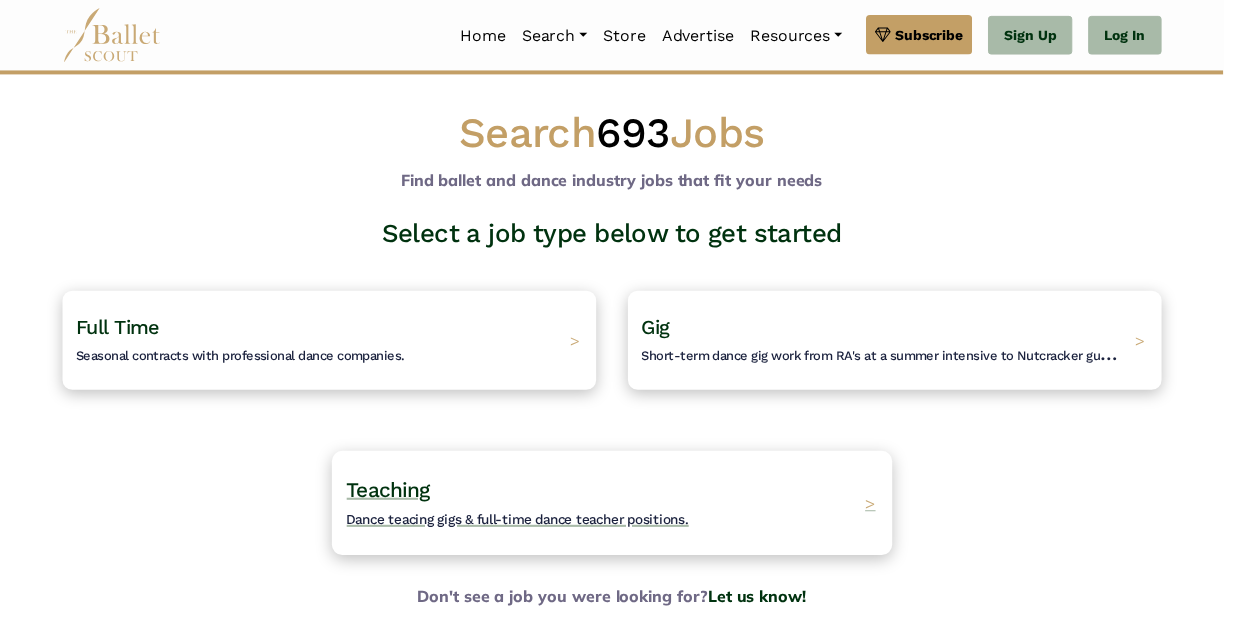 click on "Teaching Dance teacing gigs
& full-time dance teacher positions.
>" at bounding box center (616, 506) 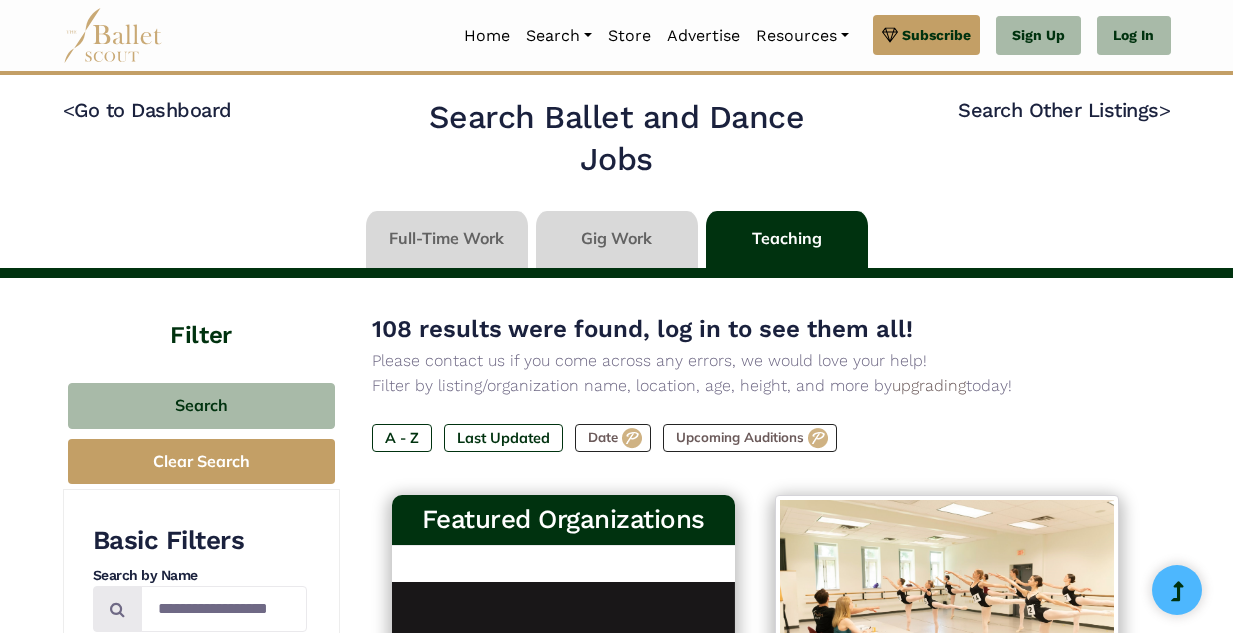 scroll, scrollTop: 0, scrollLeft: 0, axis: both 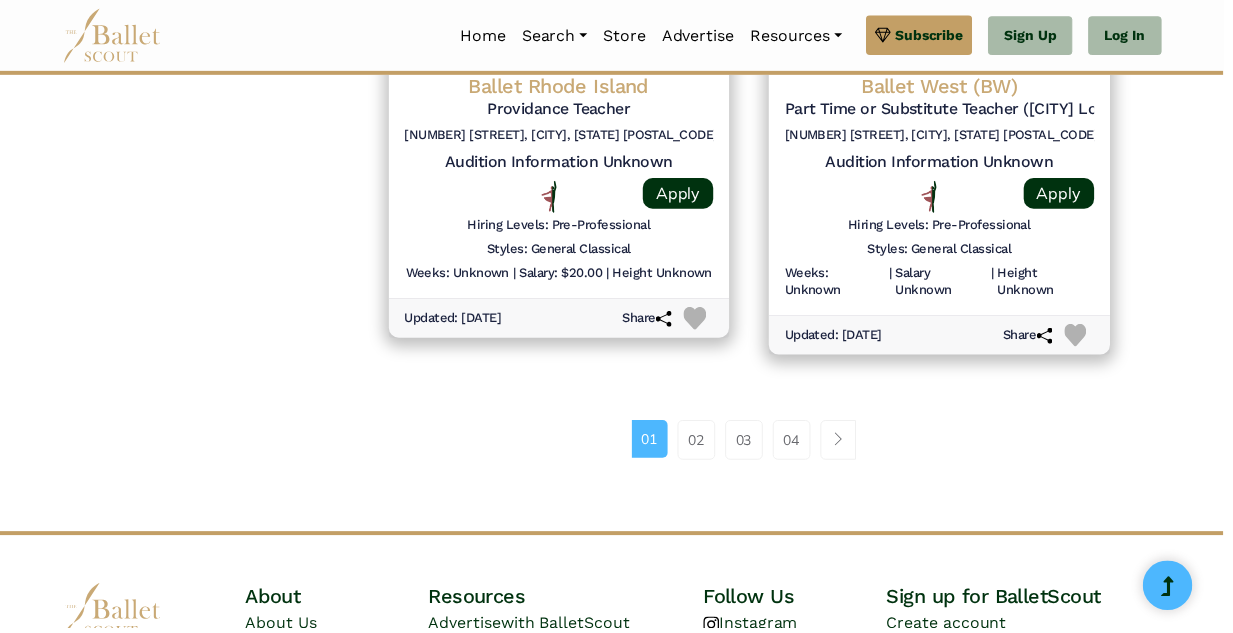 click on "01
02
03
04" at bounding box center [755, 443] 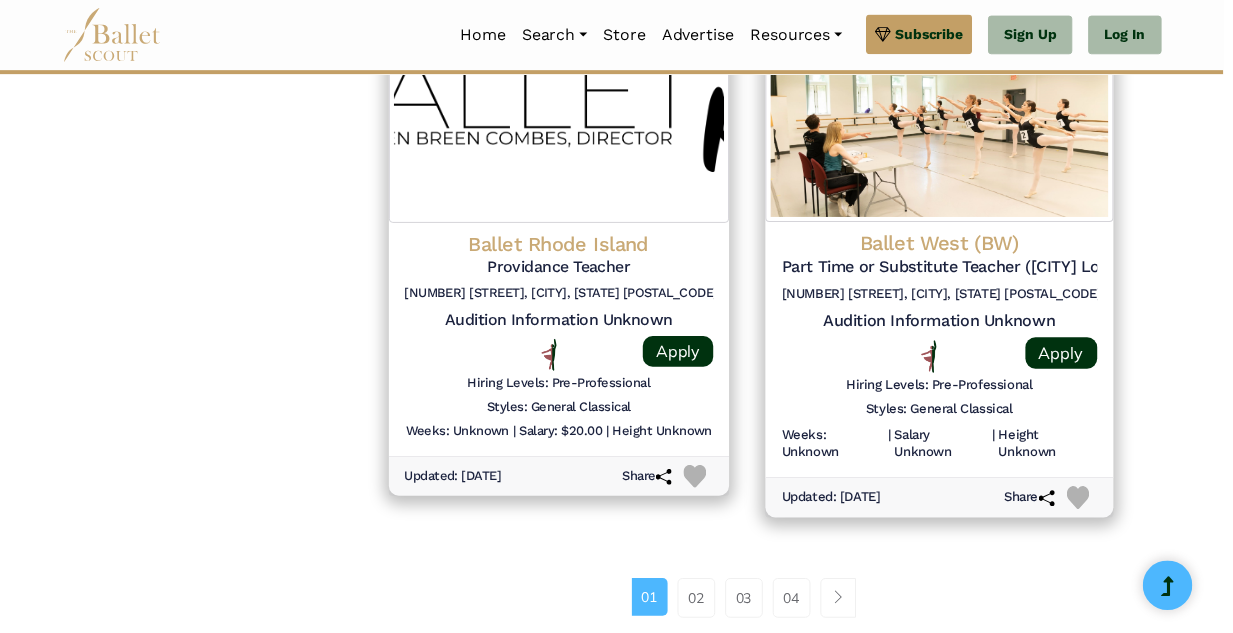 scroll, scrollTop: 2685, scrollLeft: 0, axis: vertical 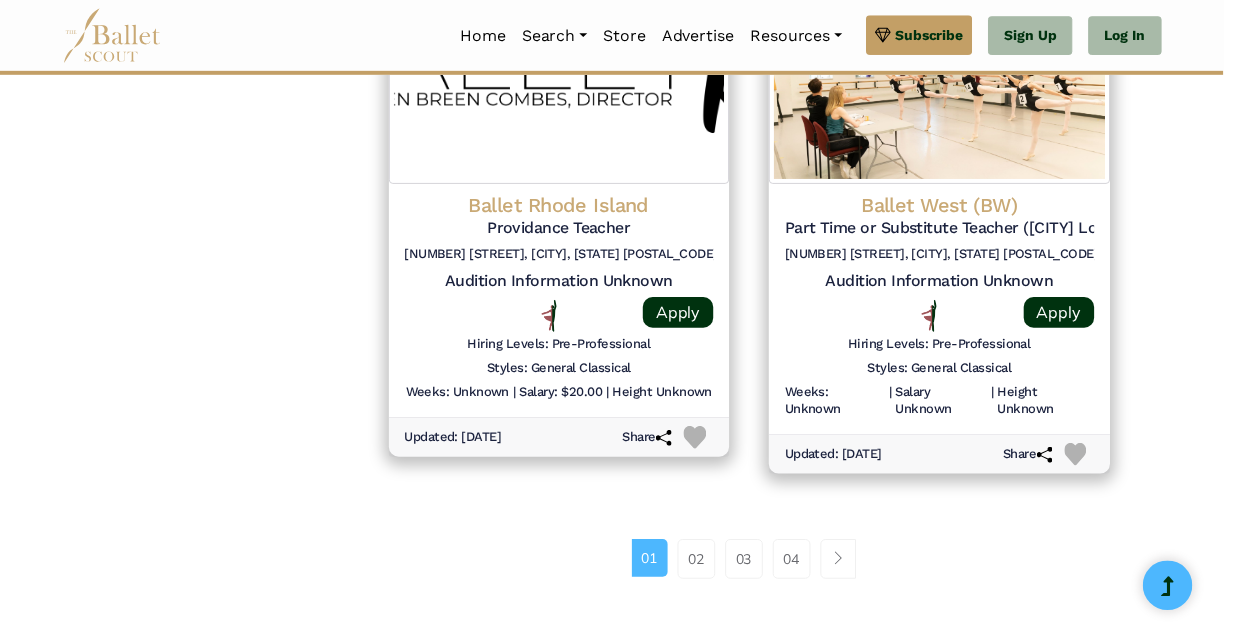 click on "01
02
03
04" at bounding box center [755, 571] 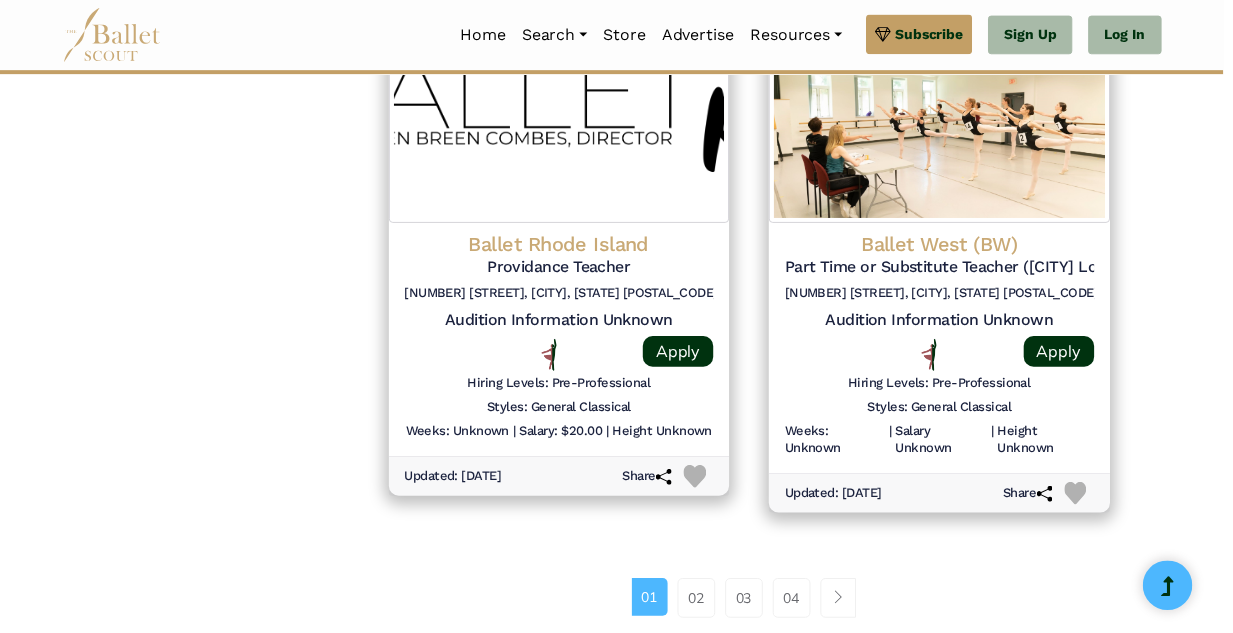 scroll, scrollTop: 2605, scrollLeft: 0, axis: vertical 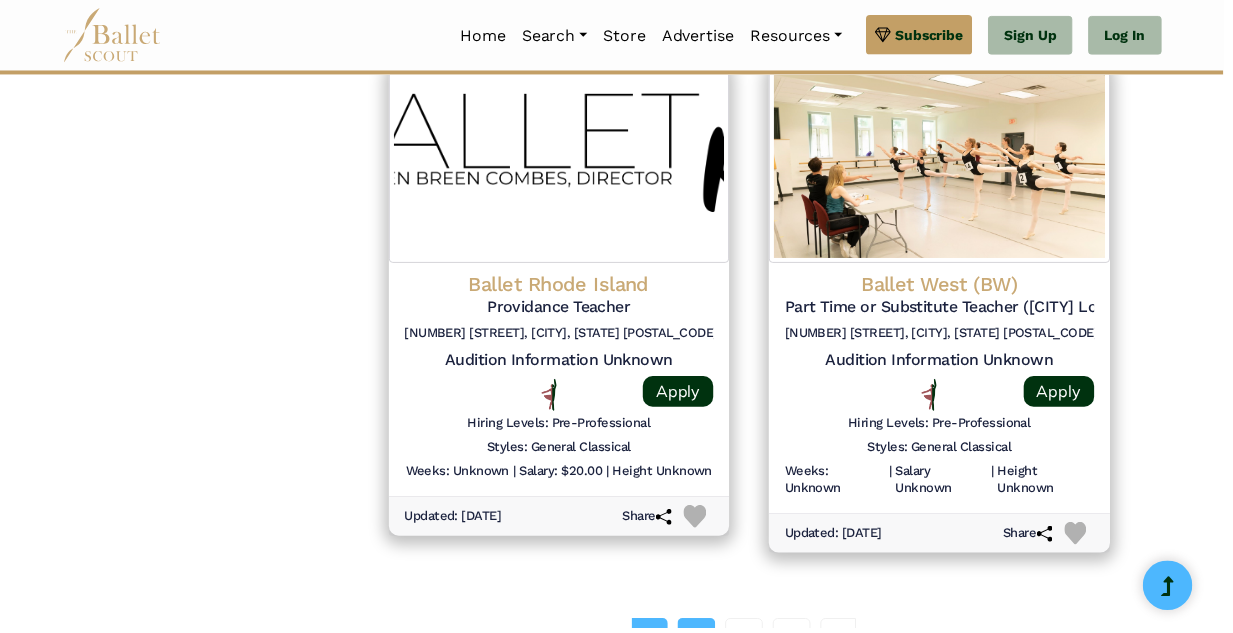 click on "02" at bounding box center [702, 643] 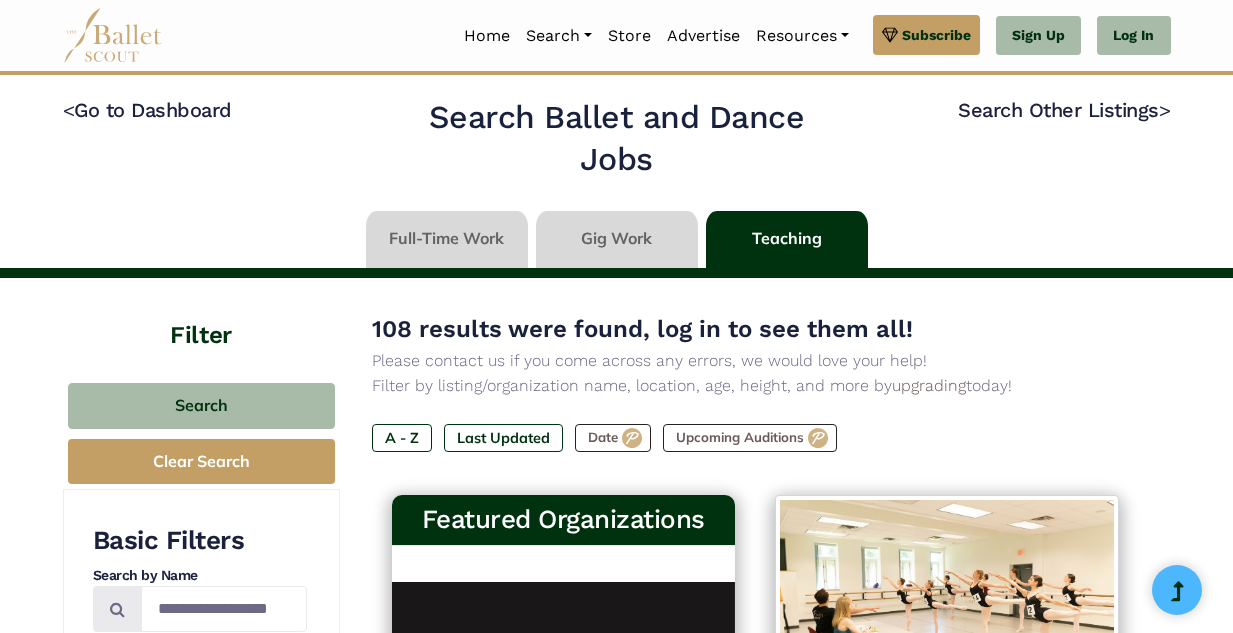 scroll, scrollTop: 0, scrollLeft: 0, axis: both 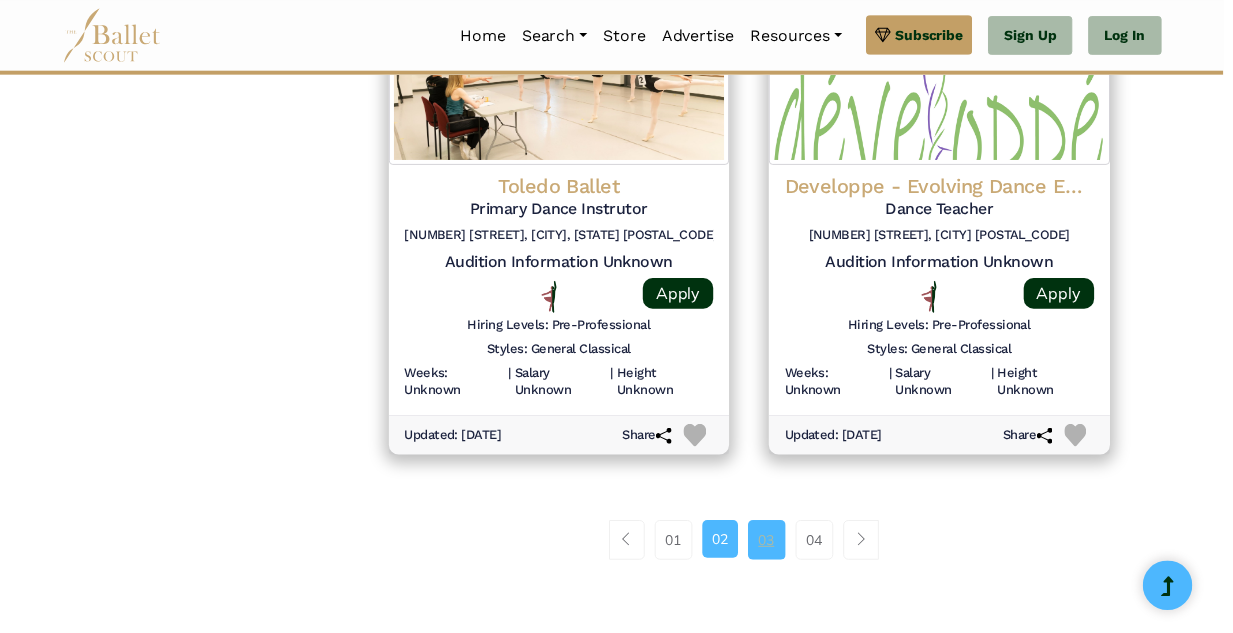 click on "03" at bounding box center (773, 544) 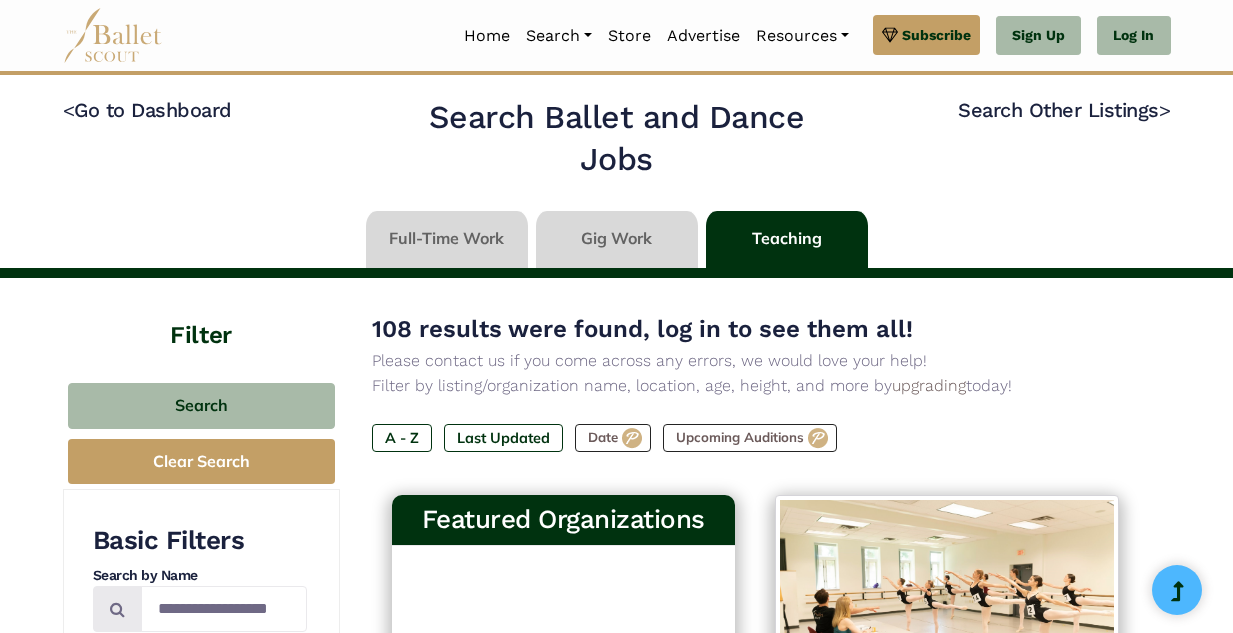 scroll, scrollTop: 0, scrollLeft: 0, axis: both 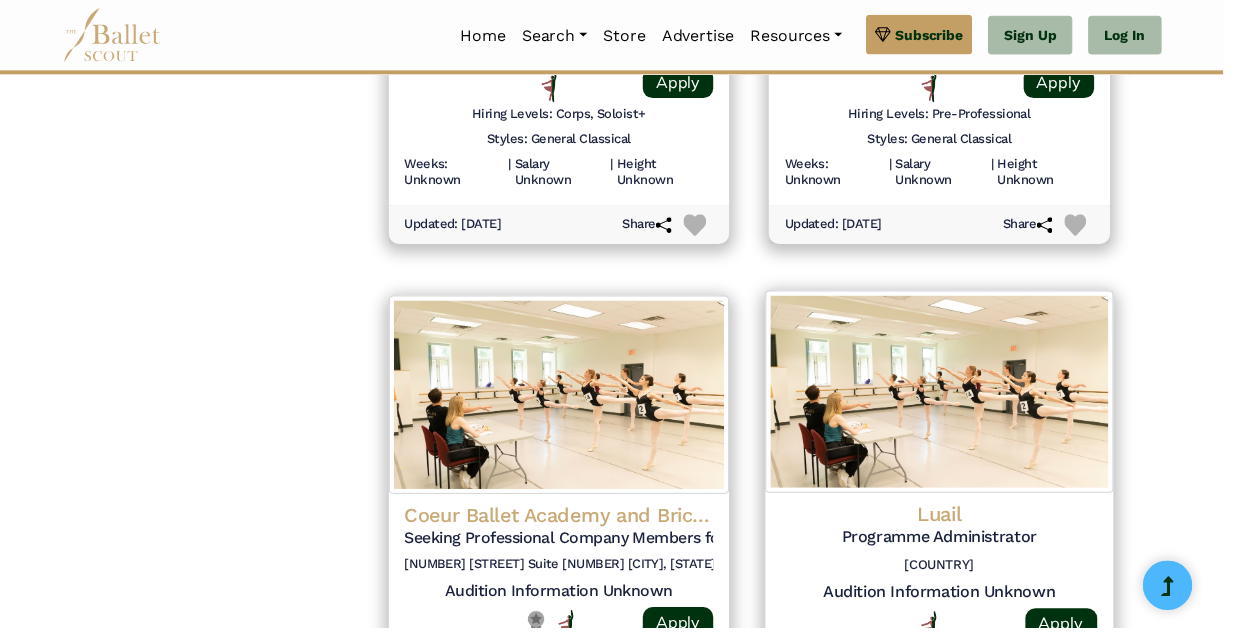 click on "Luail
Programme Administrator
Ireland
Audition Information Unknown
Apply
Weeks: Unknown" at bounding box center [947, 625] 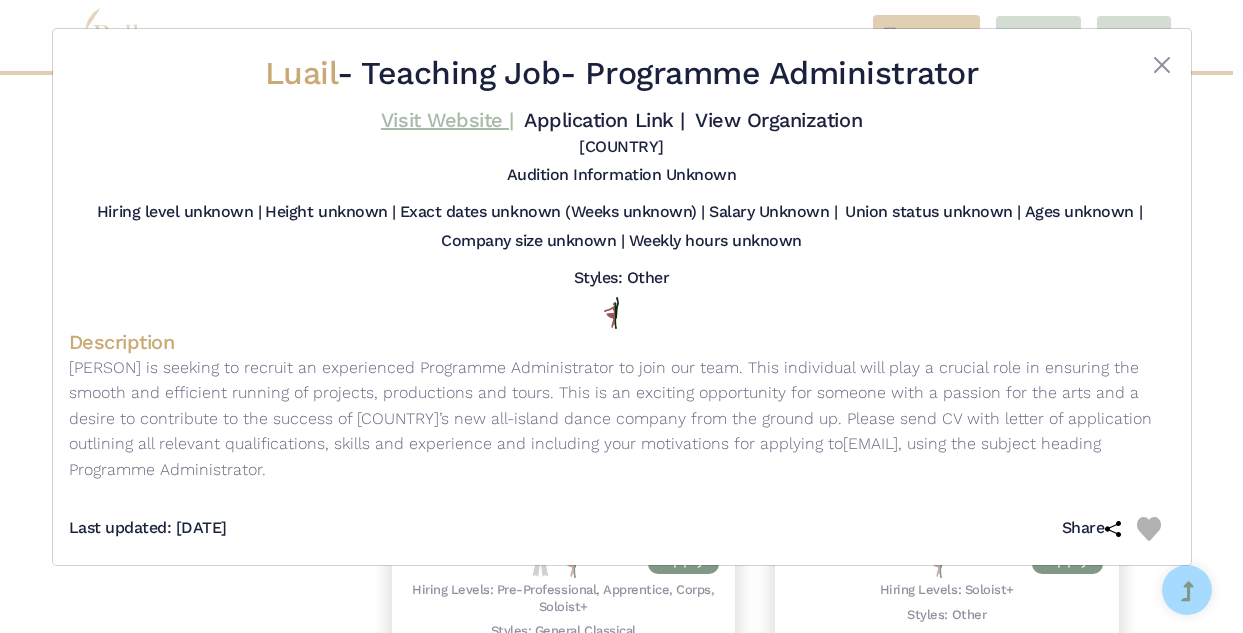 click on "Visit Website |" at bounding box center (447, 120) 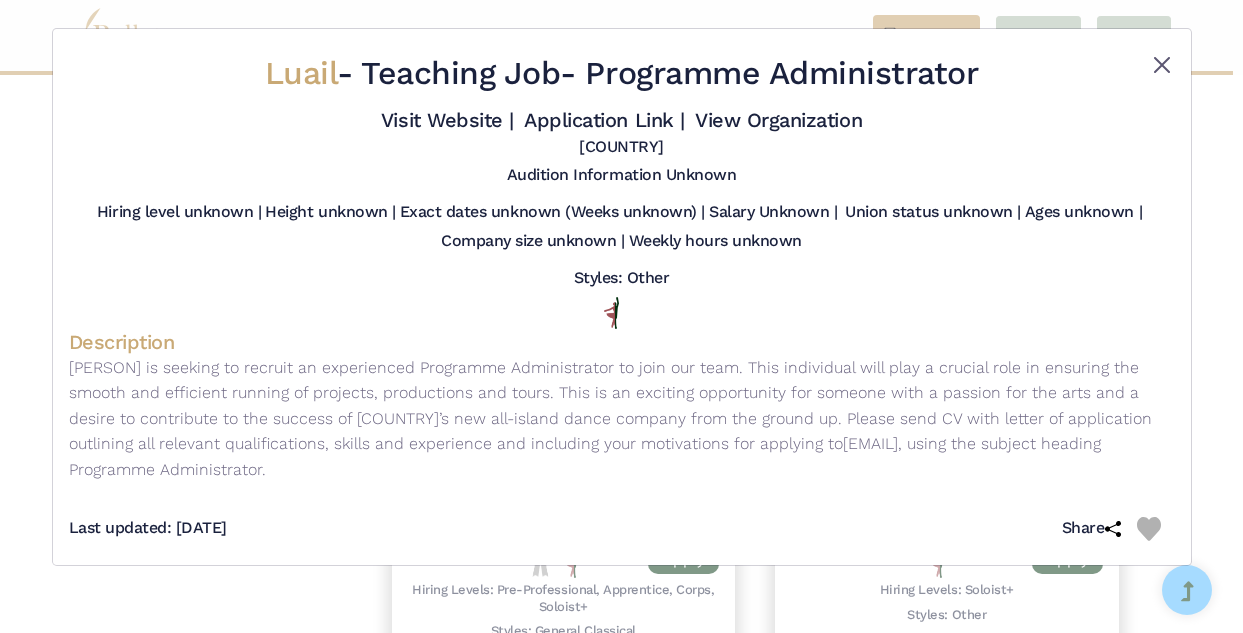 click at bounding box center (1162, 65) 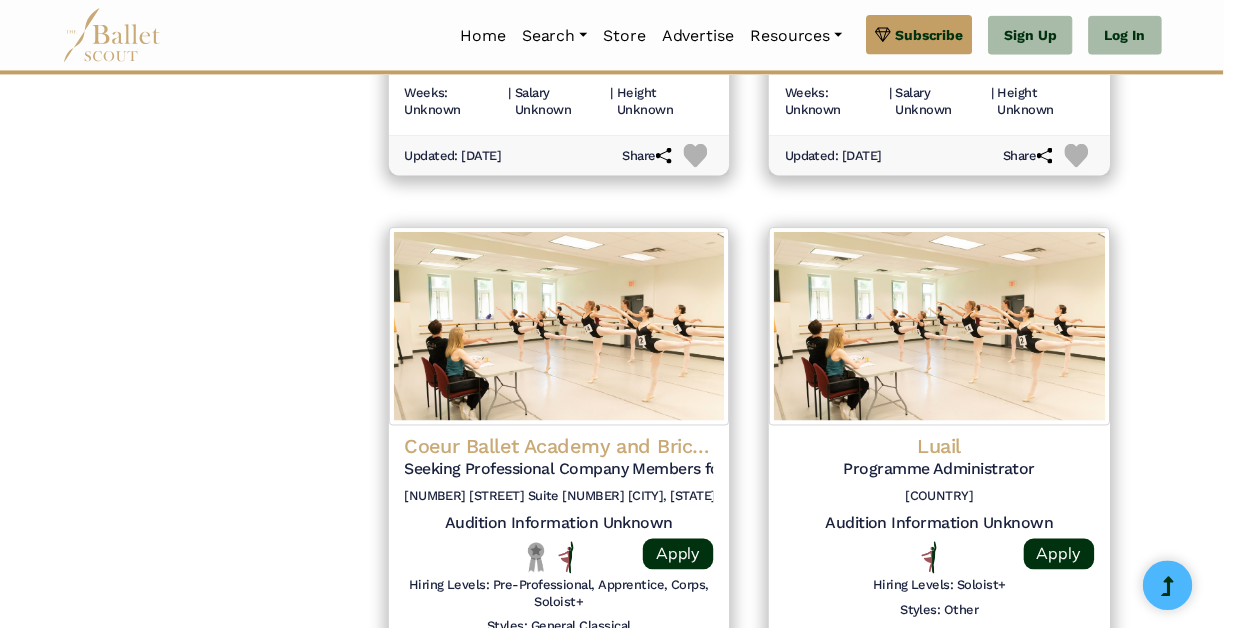 click on "108  results were found, log in to see them all!
Please contact us if you come across any errors, we would love your help!
Filter by listing/organization name, location, age, height, and more by  upgrading
today!
A - Z
Last Updated
Date" at bounding box center [755, -626] 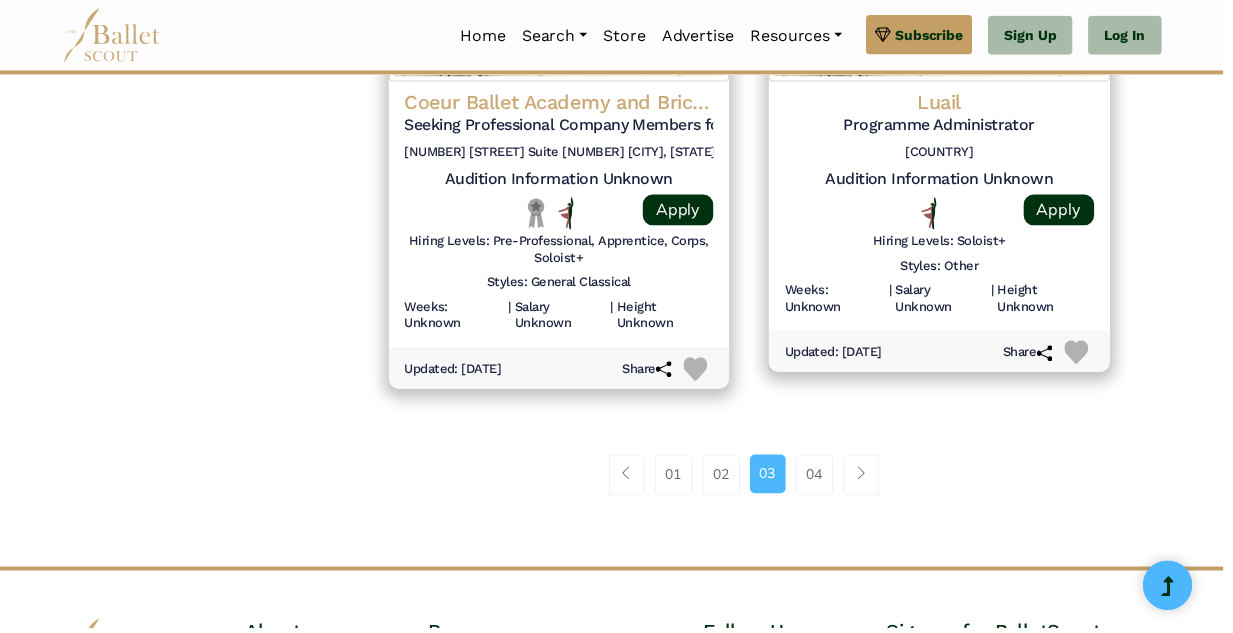 scroll, scrollTop: 2747, scrollLeft: 0, axis: vertical 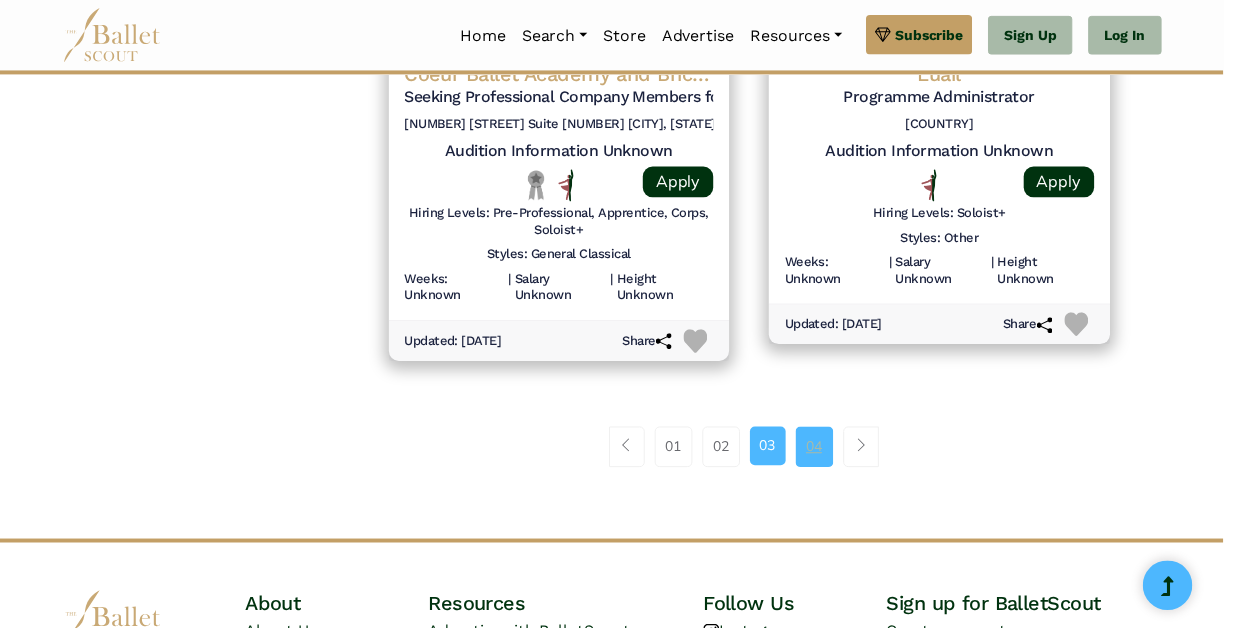 click on "04" at bounding box center [821, 450] 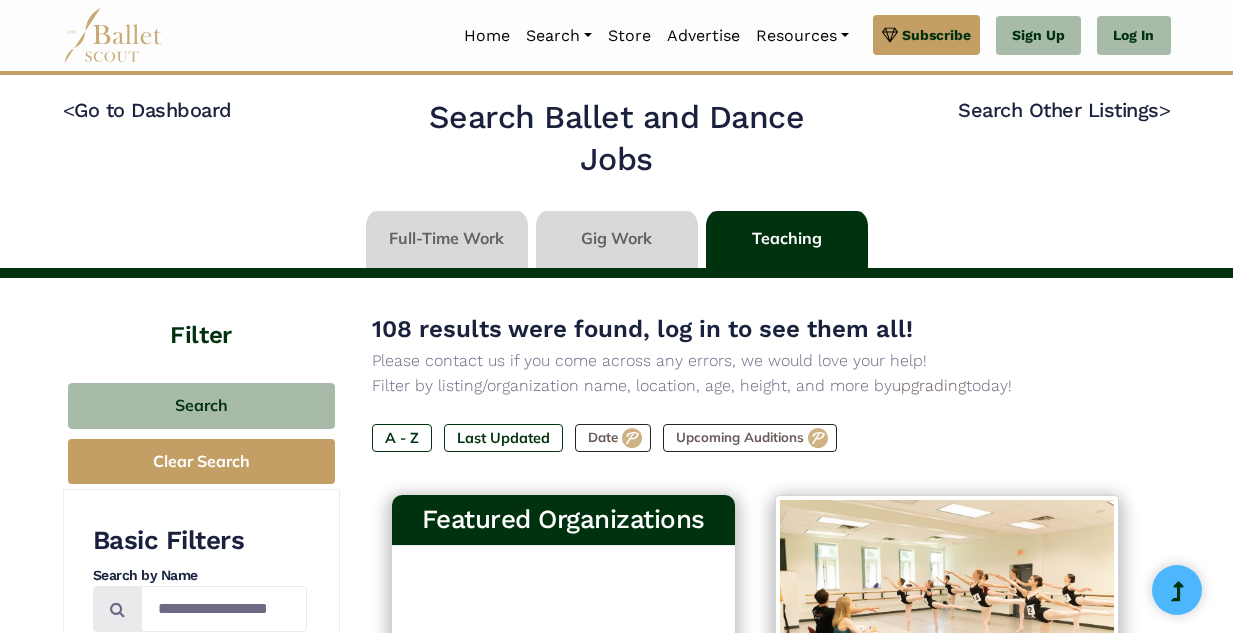scroll, scrollTop: 0, scrollLeft: 0, axis: both 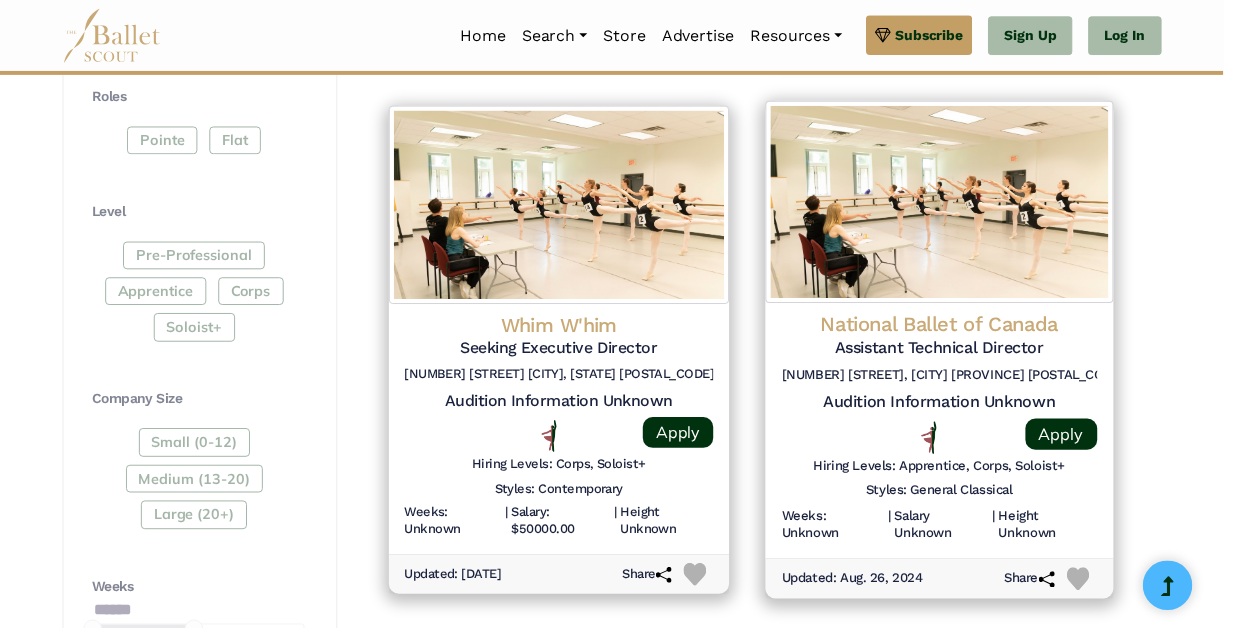 click at bounding box center (947, 203) 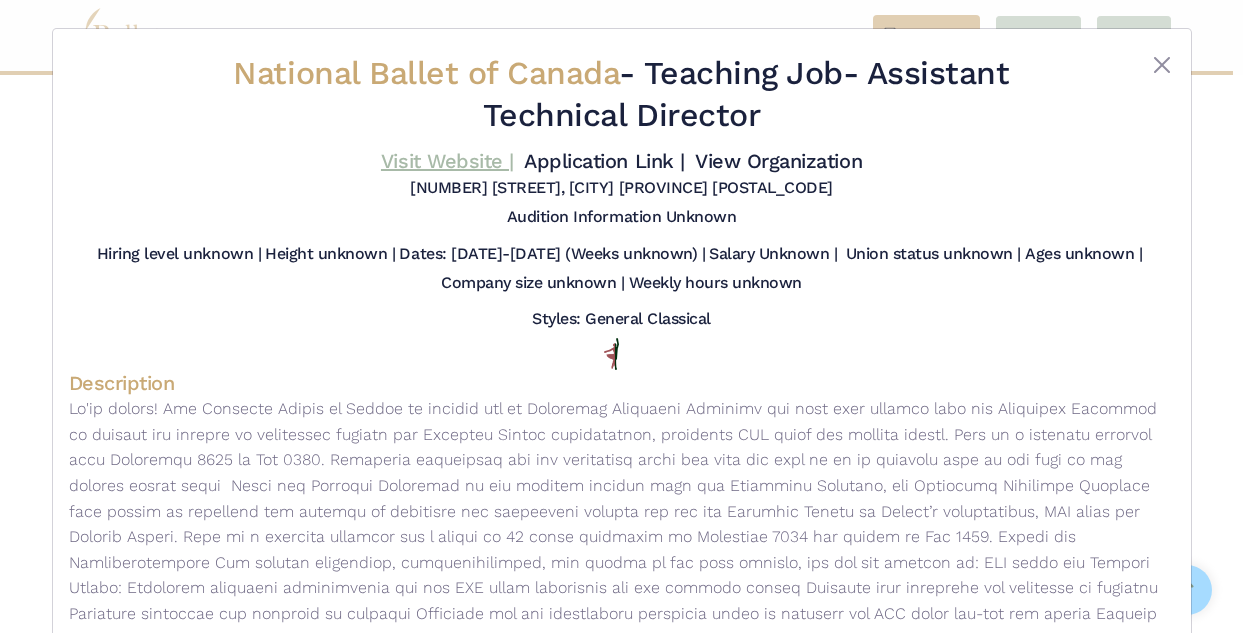 click on "Visit Website |" at bounding box center (447, 161) 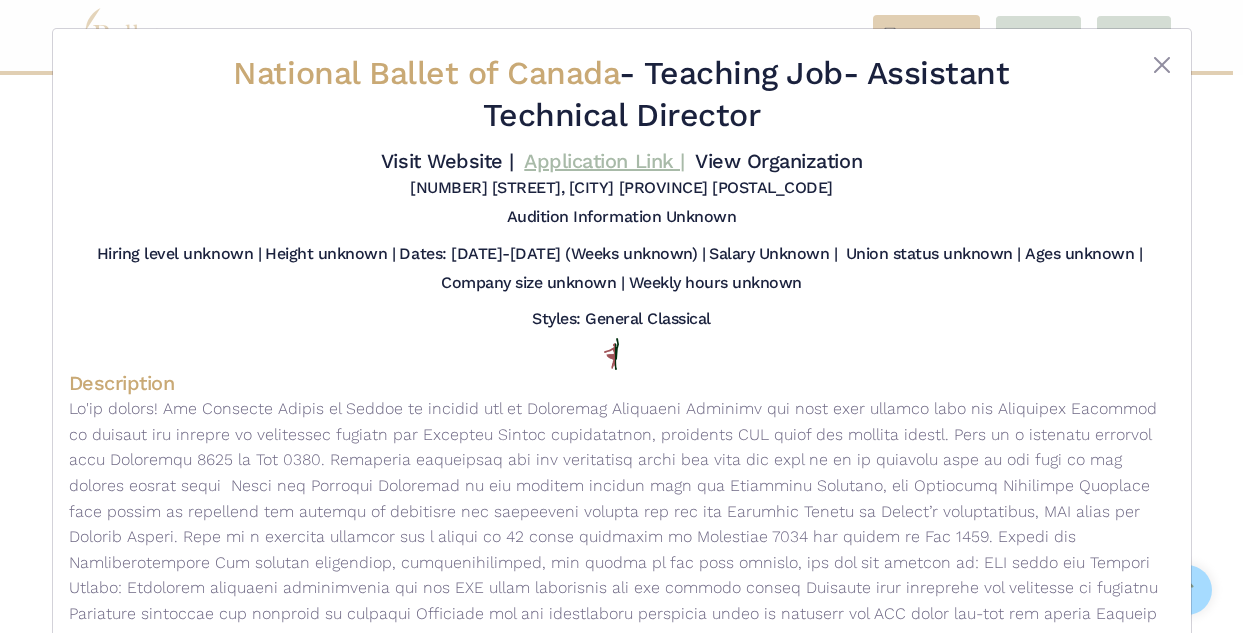click on "Application Link |" at bounding box center [604, 161] 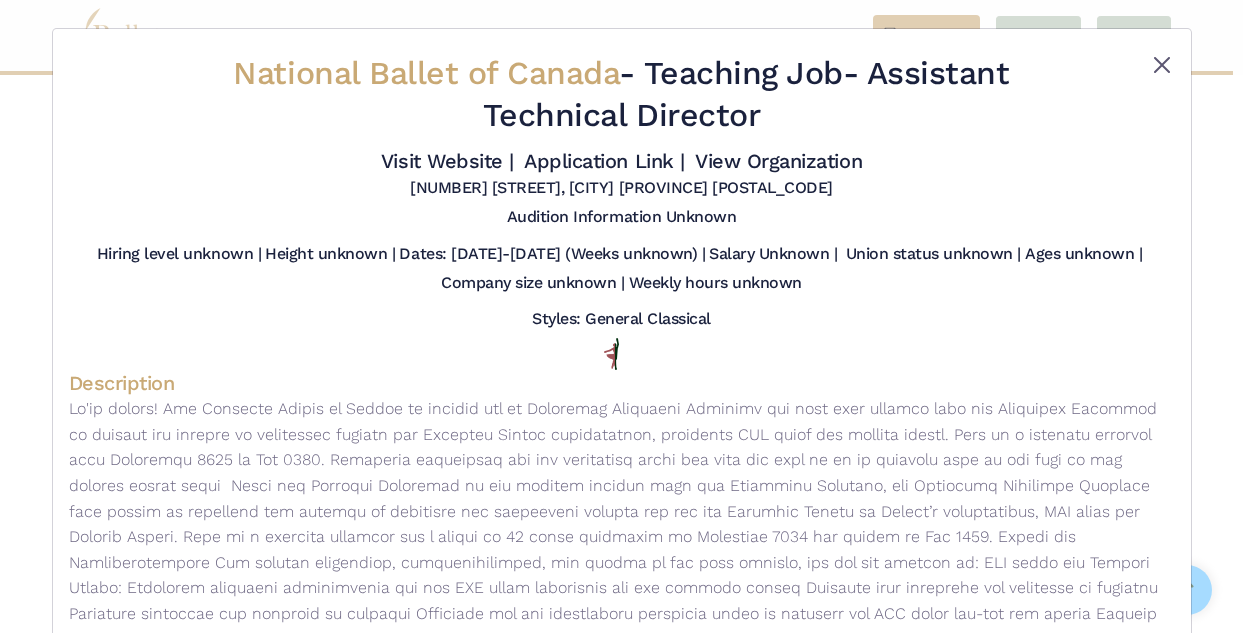 click at bounding box center [1162, 65] 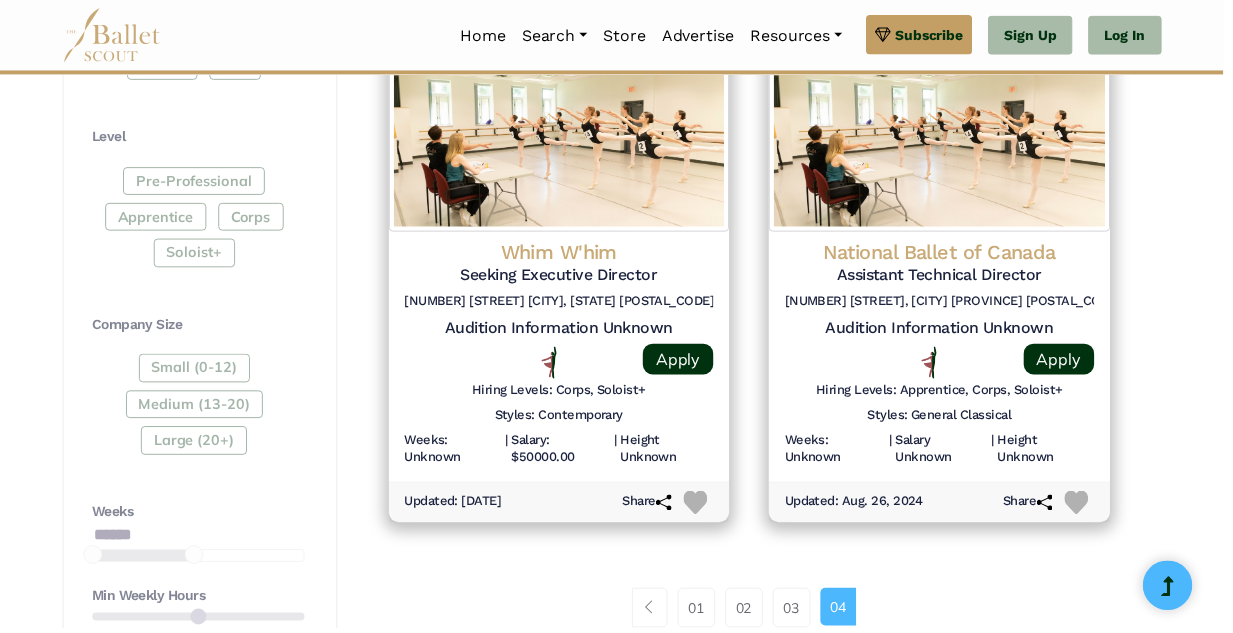 click on "**********" at bounding box center (616, 294) 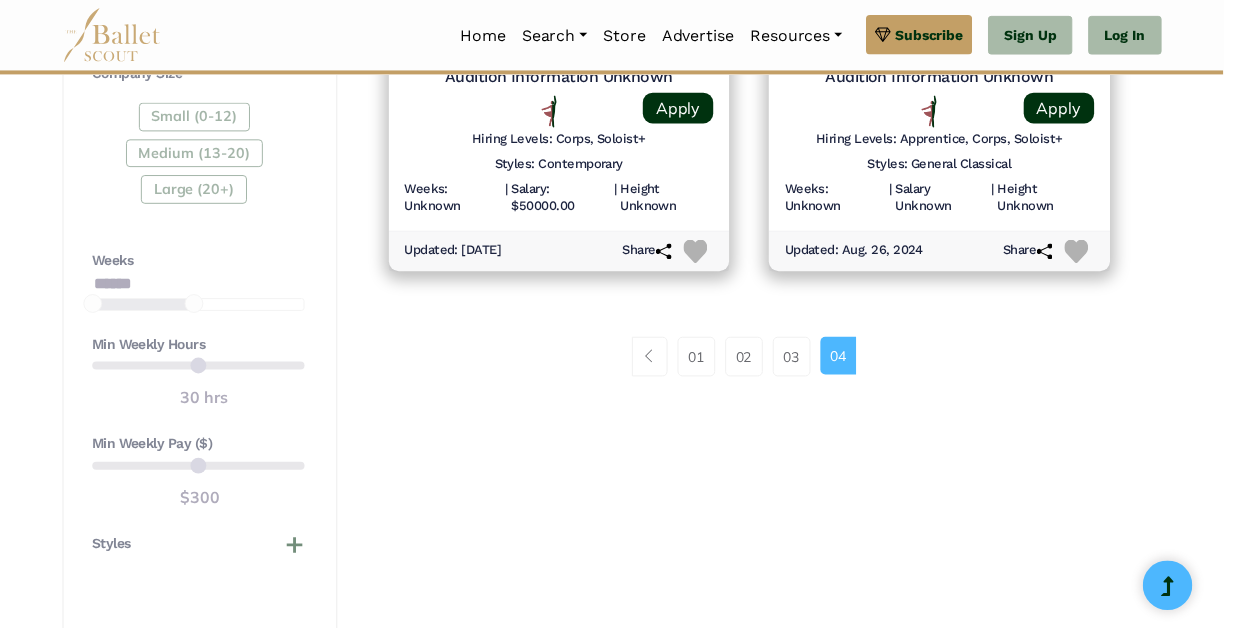 scroll, scrollTop: 1172, scrollLeft: 0, axis: vertical 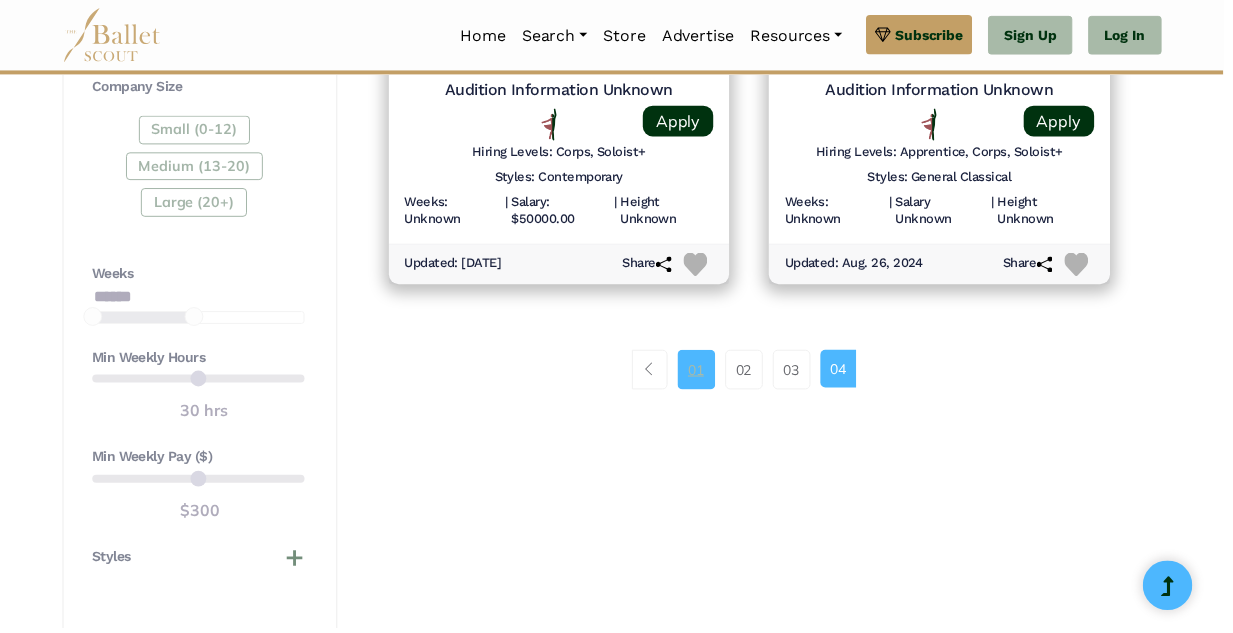 click on "01" at bounding box center (702, 373) 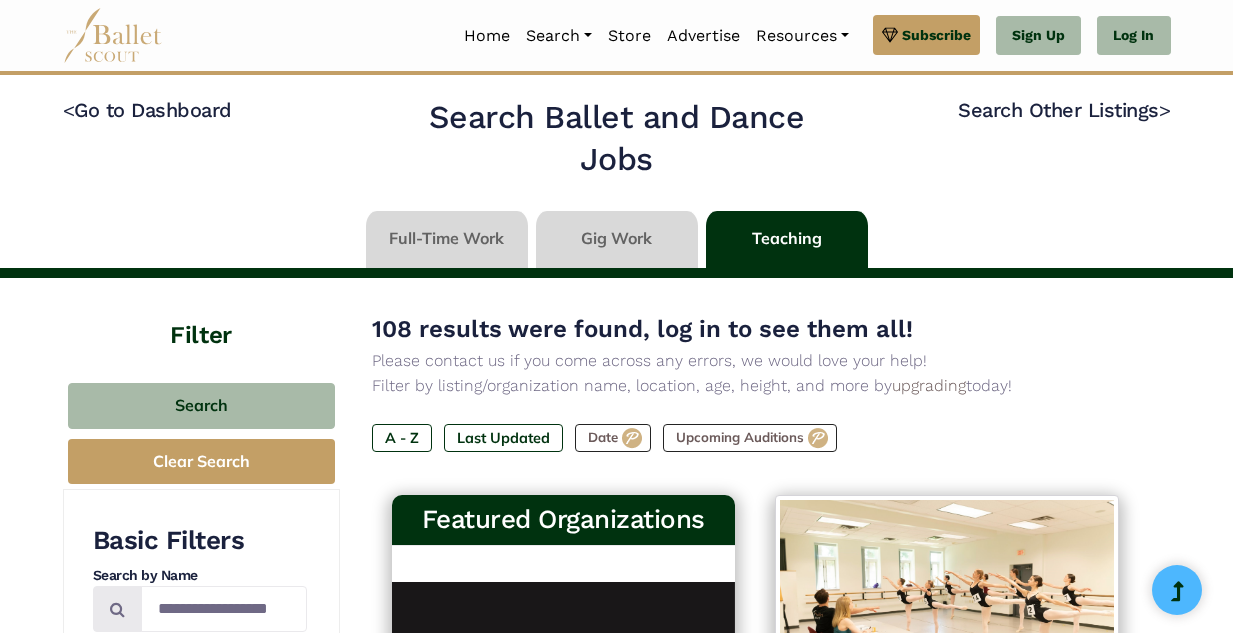 scroll, scrollTop: 0, scrollLeft: 0, axis: both 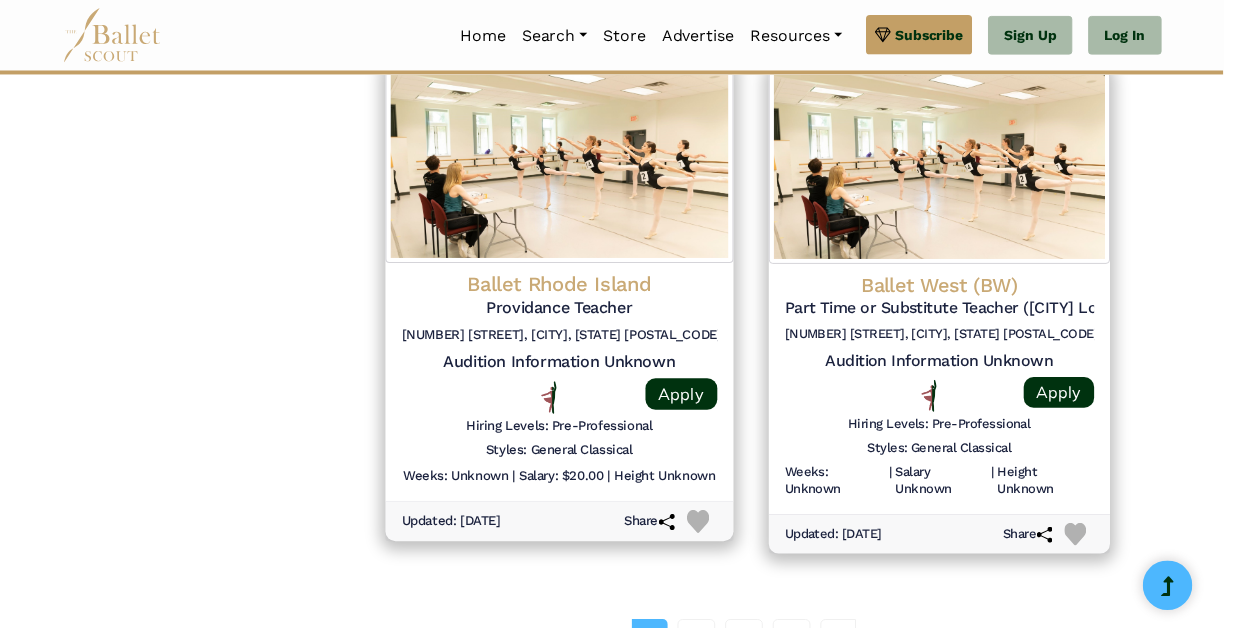 click at bounding box center (563, 163) 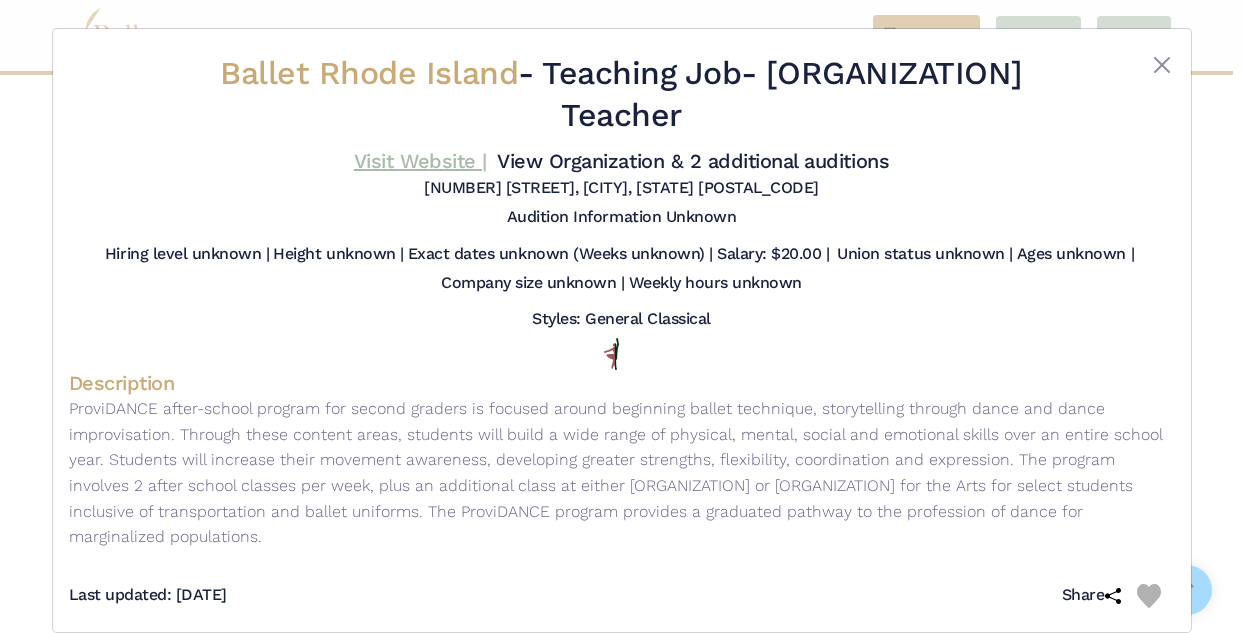 click on "Visit Website |" at bounding box center [420, 161] 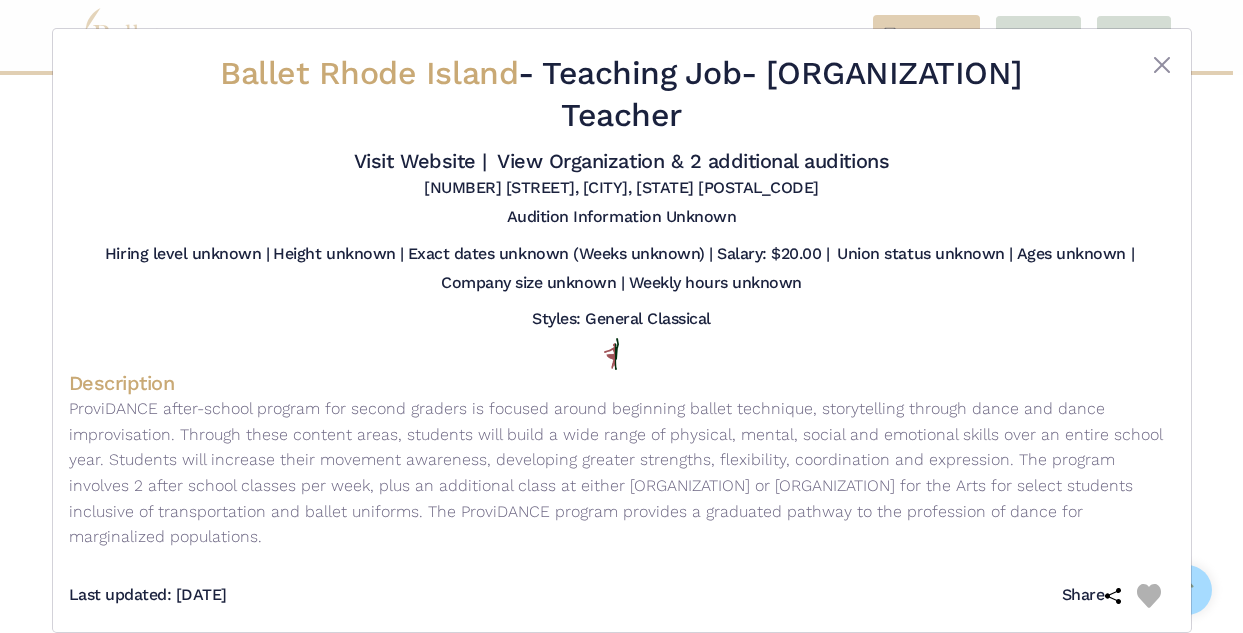 click at bounding box center [1128, 98] 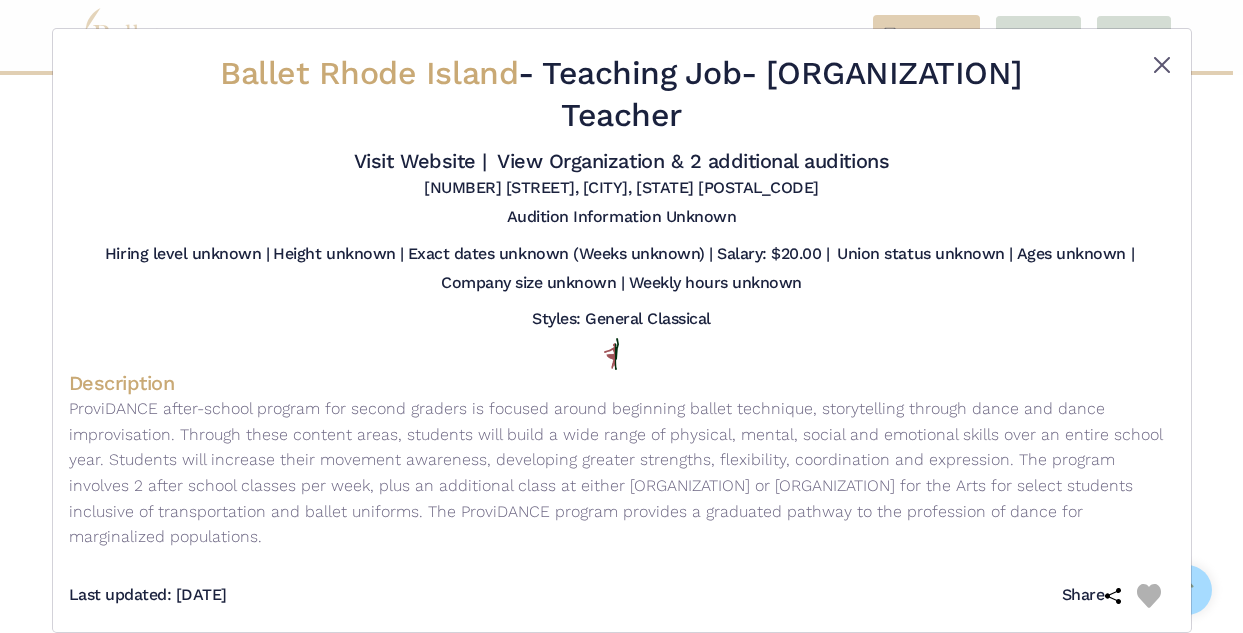 click at bounding box center (1162, 65) 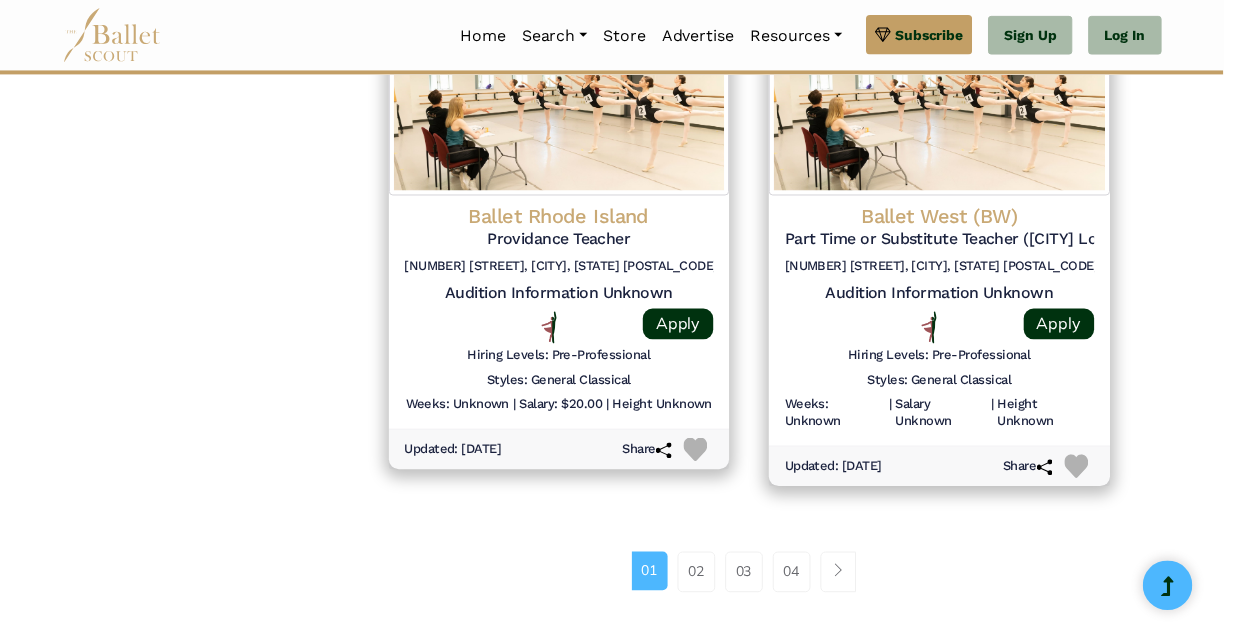 click on "**********" at bounding box center [201, -866] 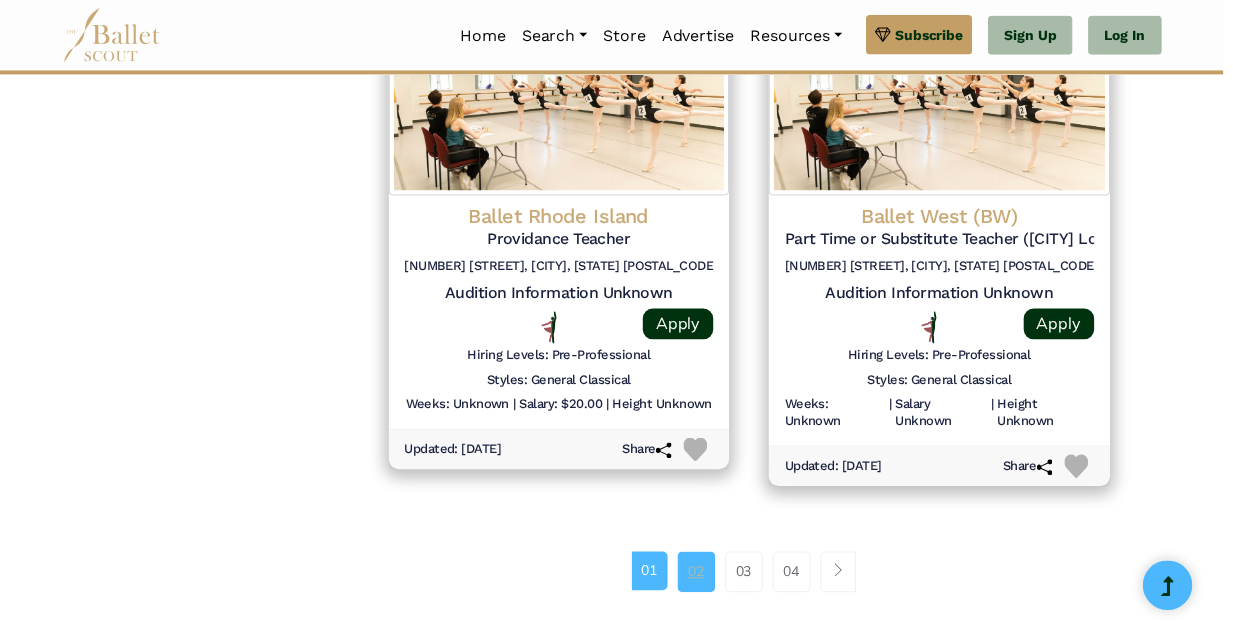 click on "02" at bounding box center [702, 576] 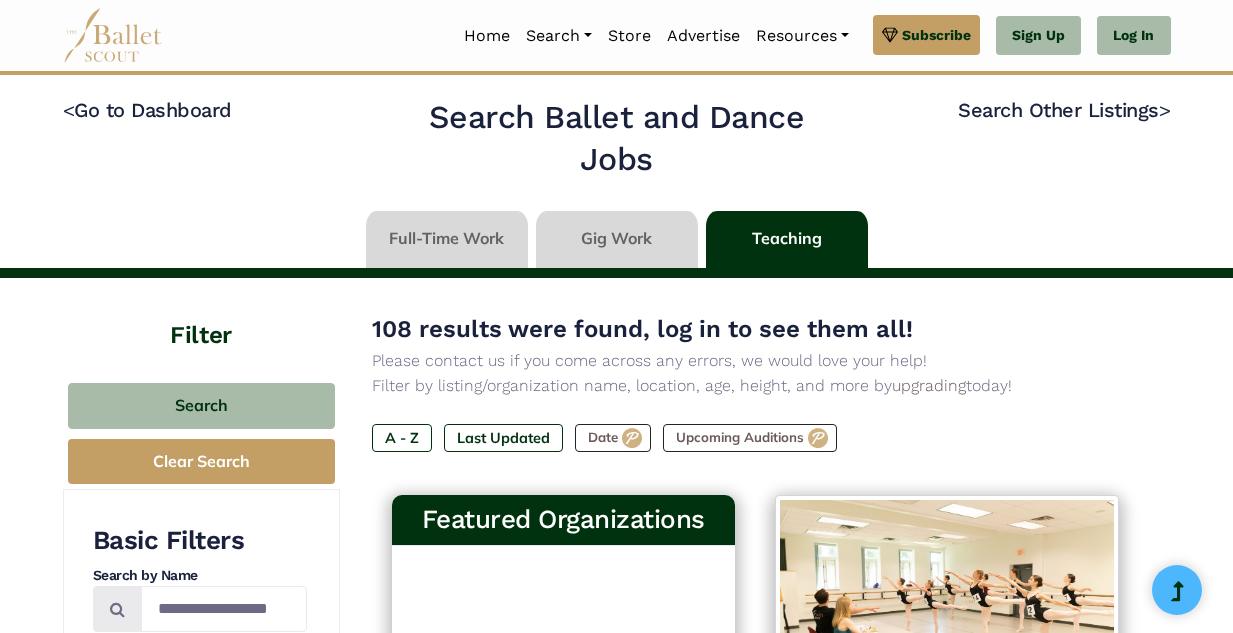 scroll, scrollTop: 0, scrollLeft: 0, axis: both 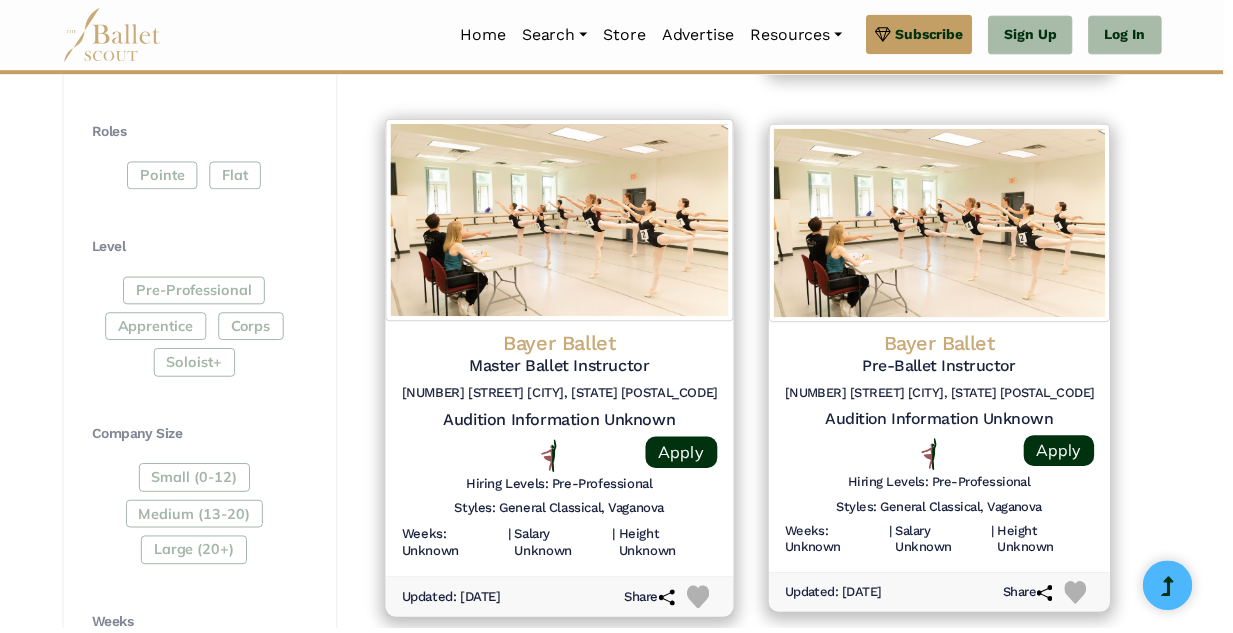 click at bounding box center (563, 222) 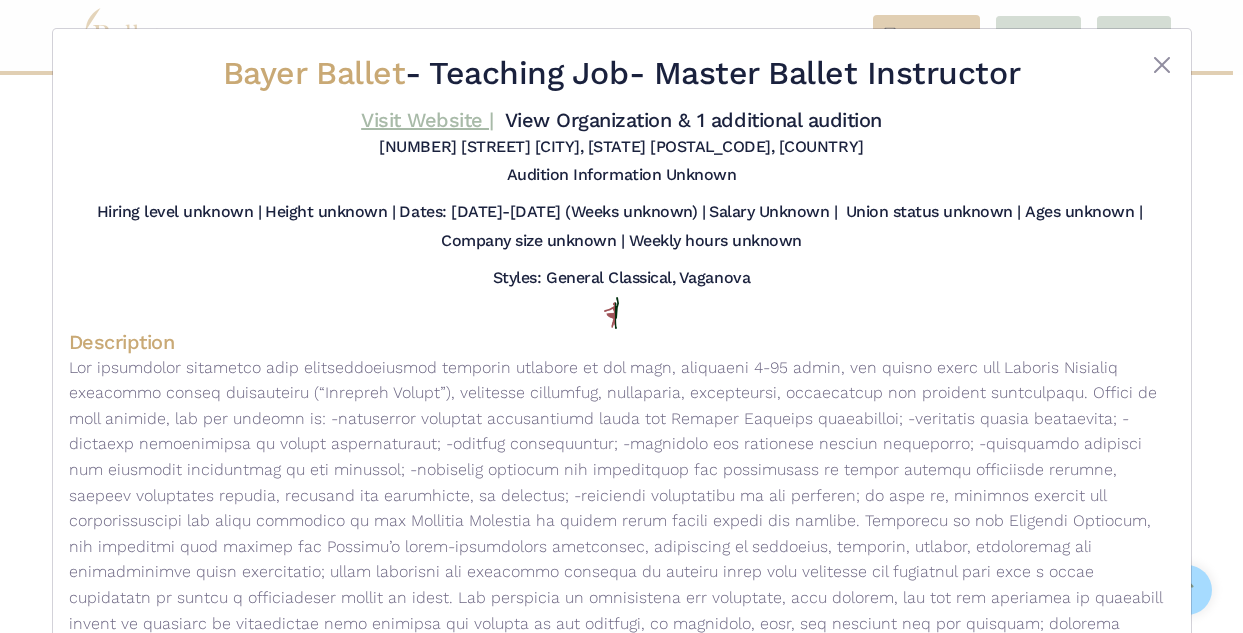 click on "Visit Website |" at bounding box center [427, 120] 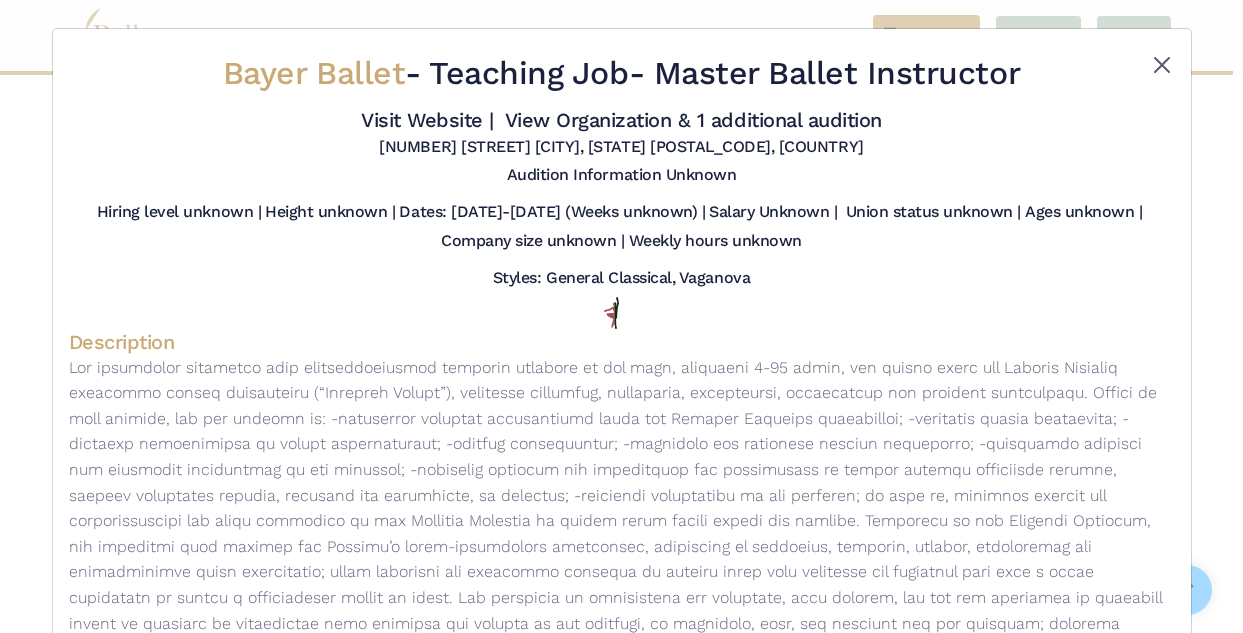 click at bounding box center [1162, 65] 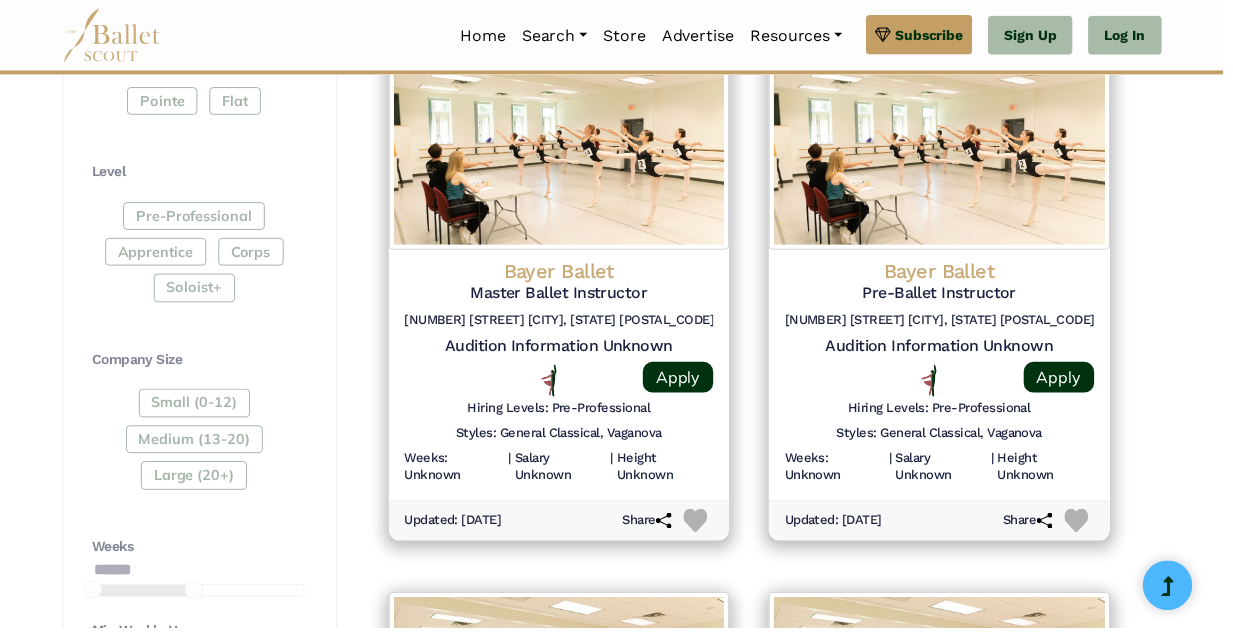 click on "108  results were found, log in to see them all!
Please contact us if you come across any errors, we would love your help!
Filter by listing/organization name, location, age, height, and more by  upgrading
today!
A - Z
Last Updated
Date" at bounding box center [755, 841] 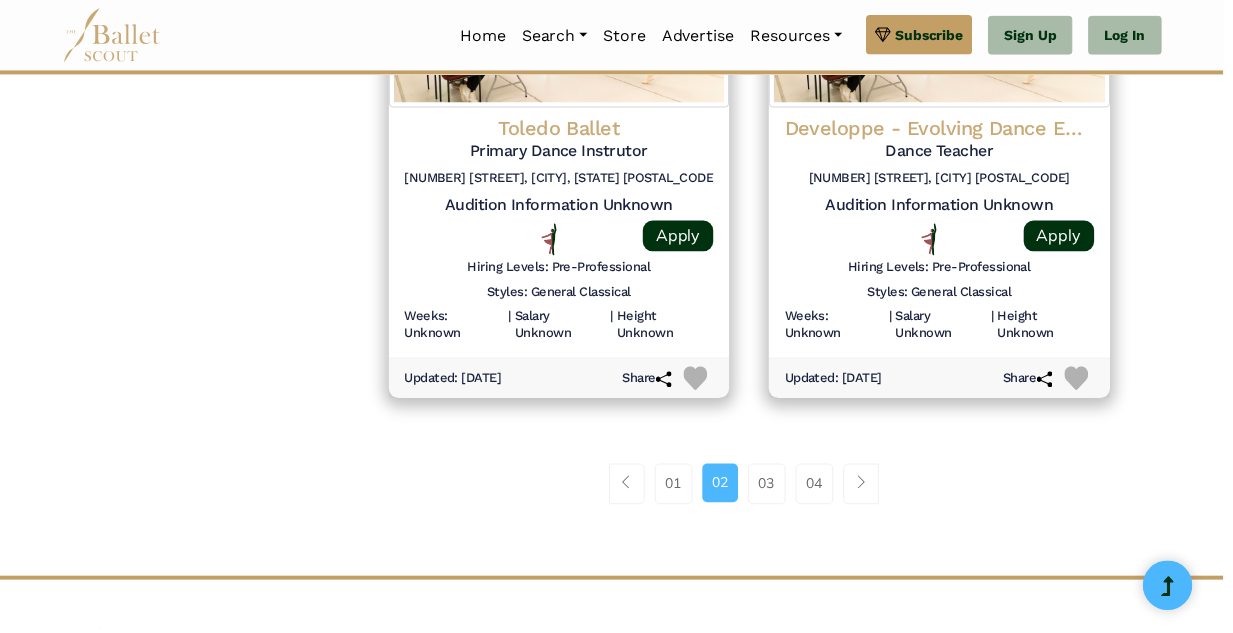 scroll, scrollTop: 2704, scrollLeft: 0, axis: vertical 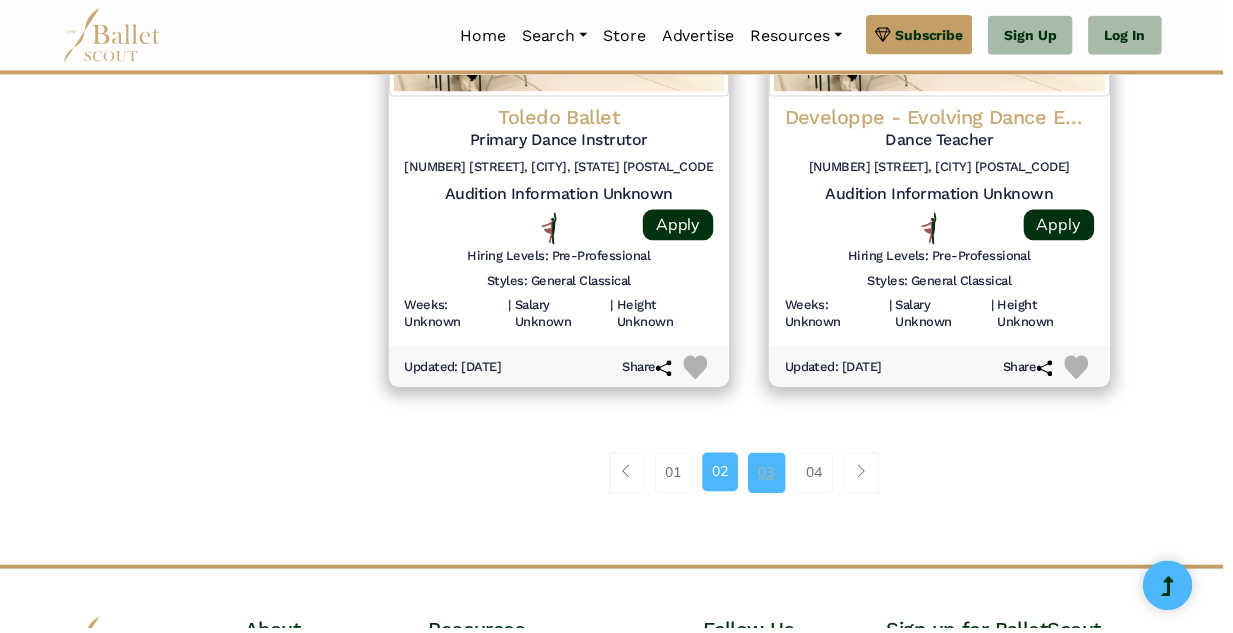 click on "03" at bounding box center [773, 476] 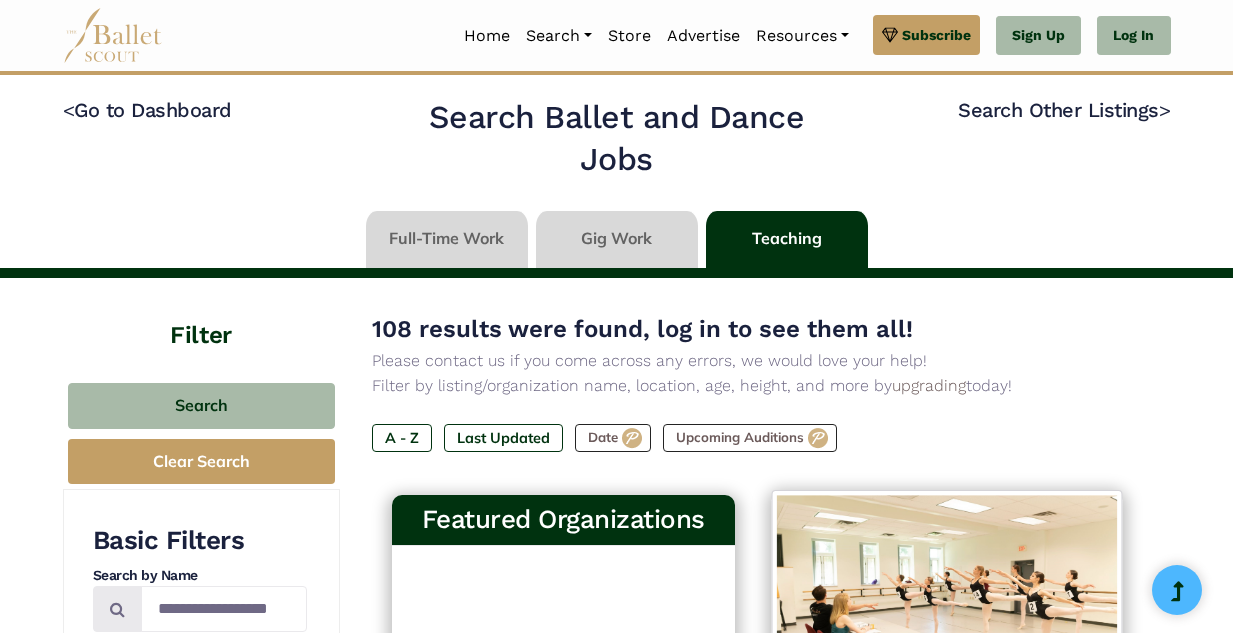 scroll, scrollTop: 0, scrollLeft: 0, axis: both 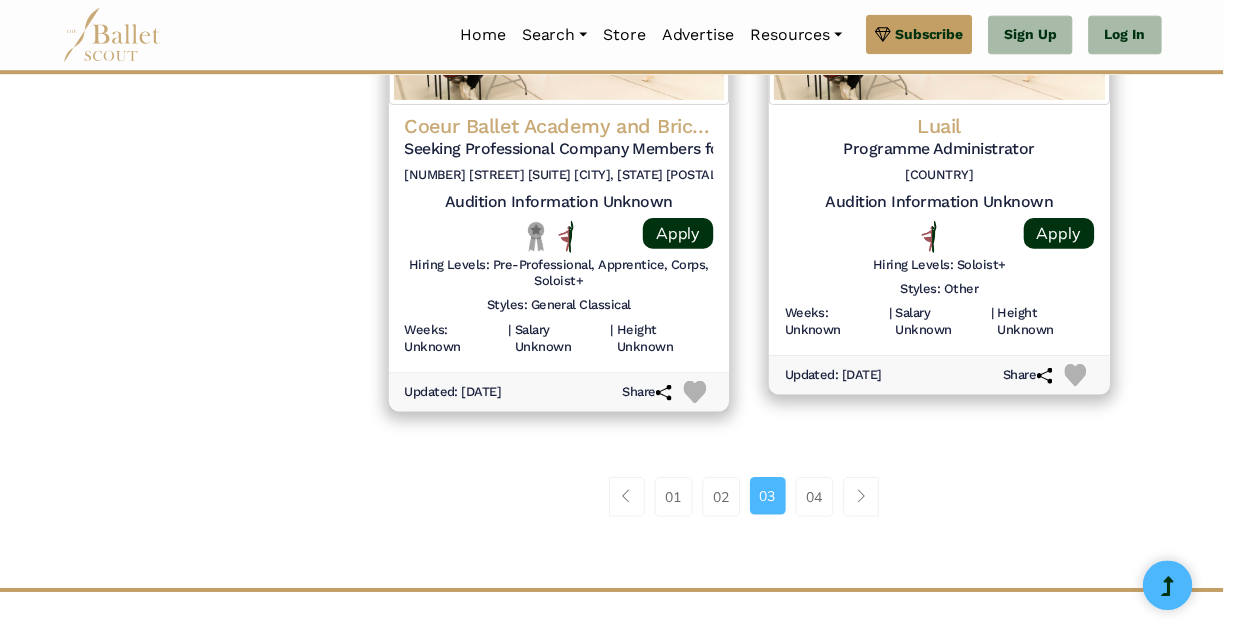 click at bounding box center (113, 35) 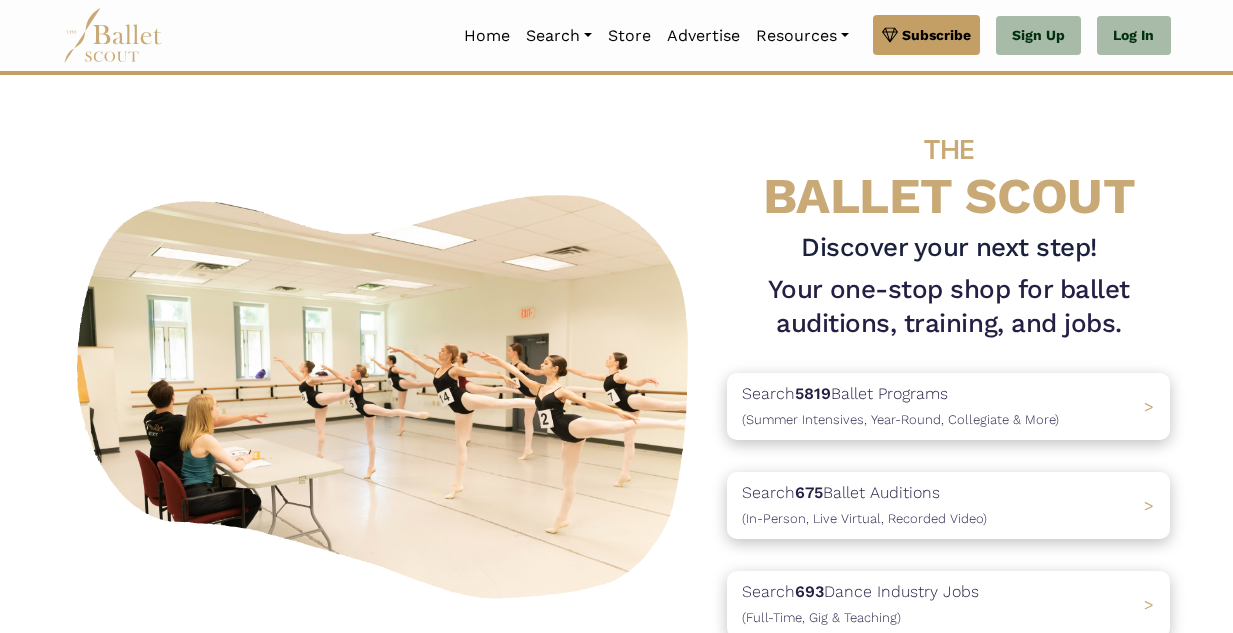 scroll, scrollTop: 0, scrollLeft: 0, axis: both 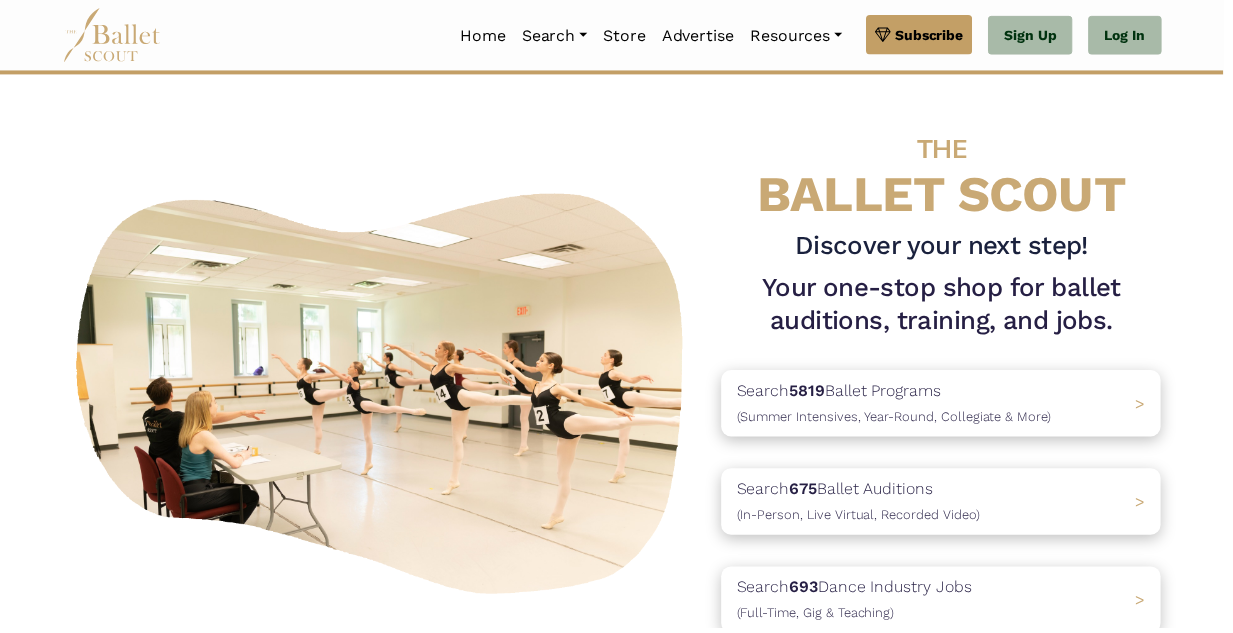 click at bounding box center [387, 392] 